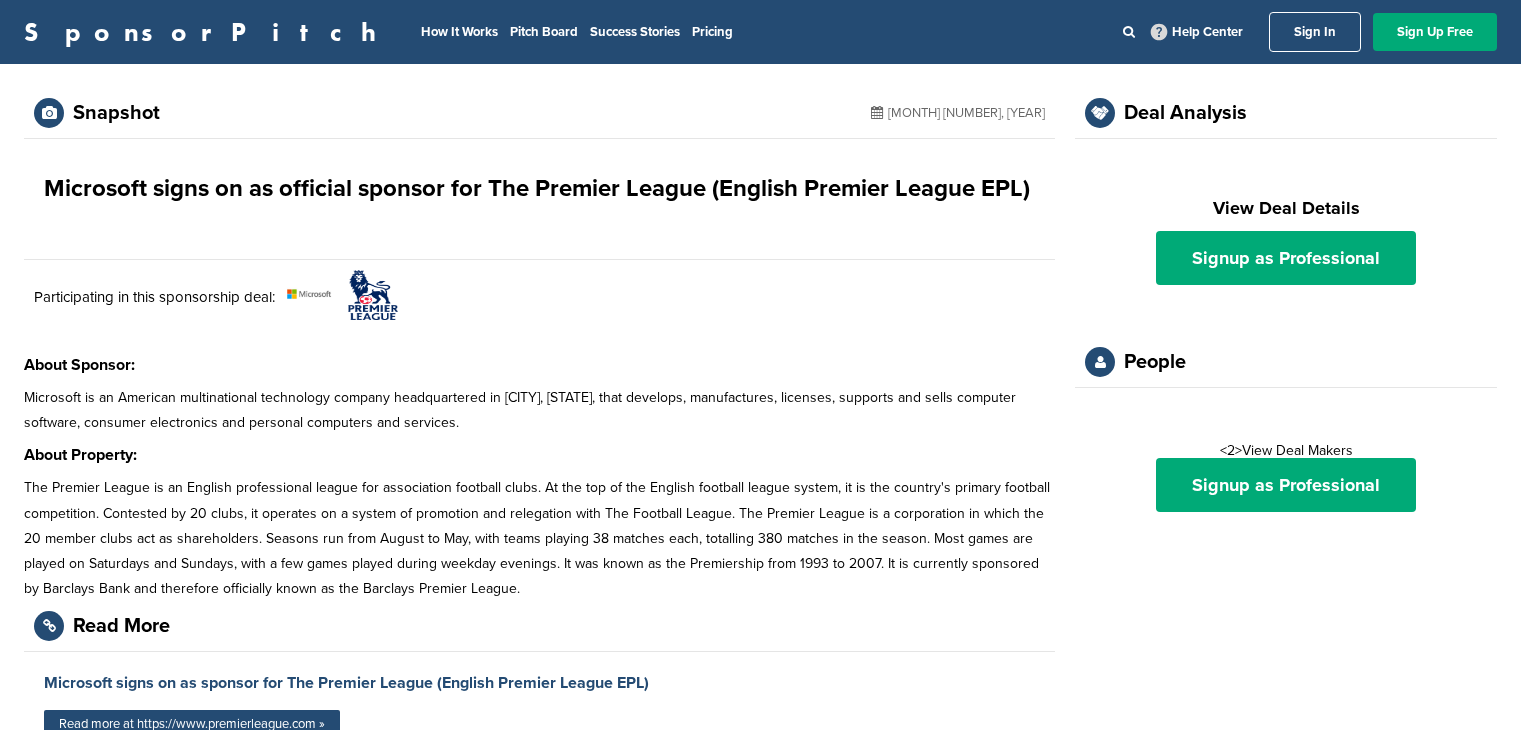 scroll, scrollTop: 0, scrollLeft: 0, axis: both 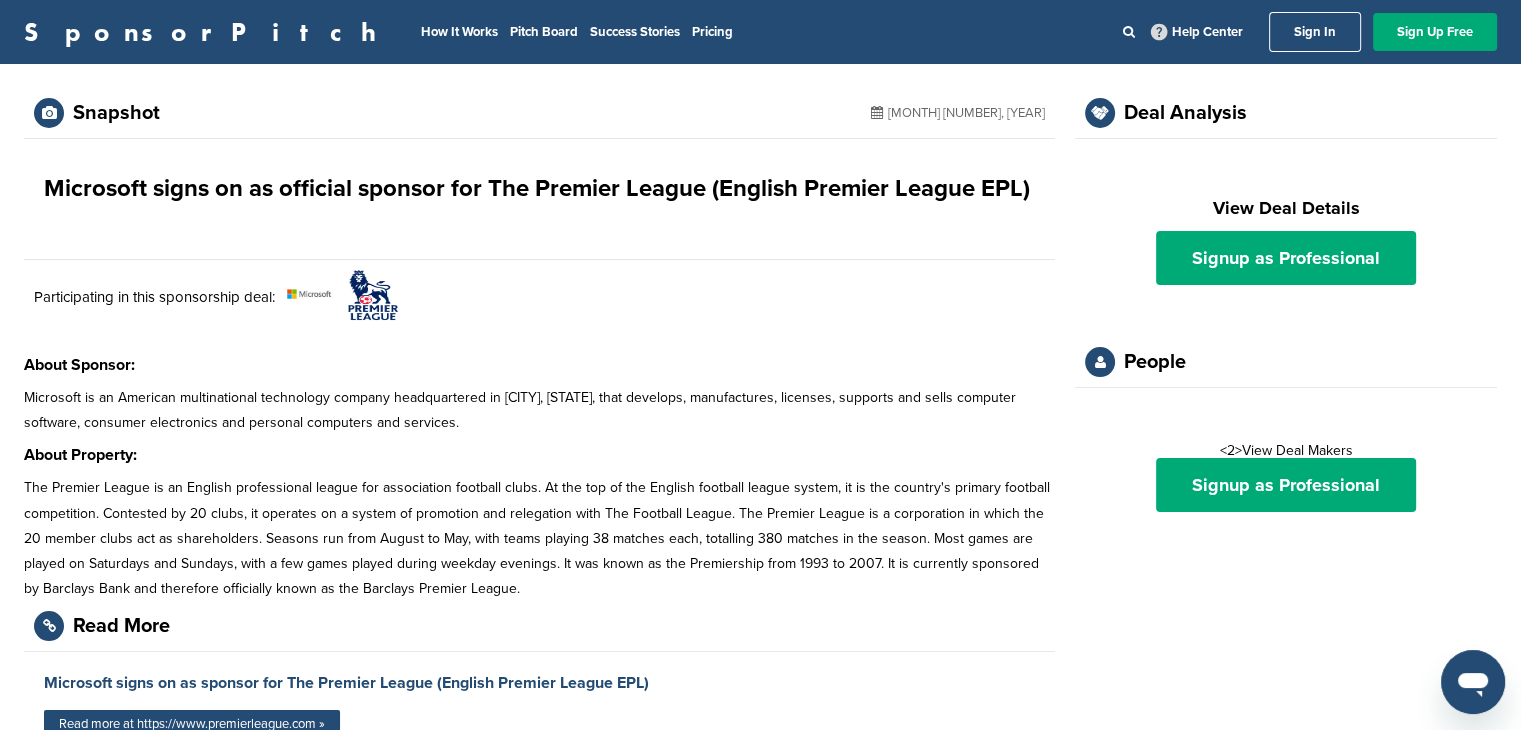 click on "SponsorPitch" at bounding box center [206, 32] 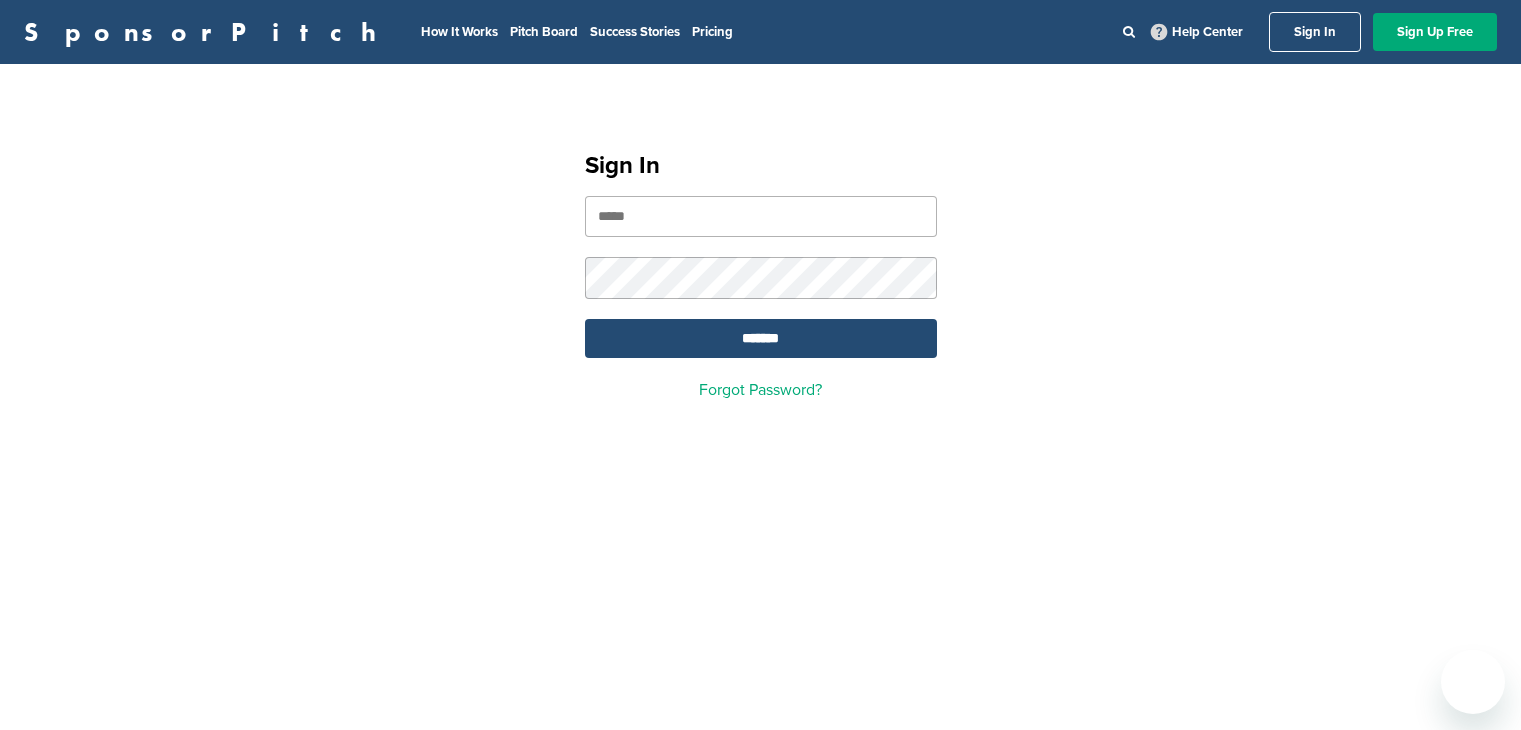 scroll, scrollTop: 0, scrollLeft: 0, axis: both 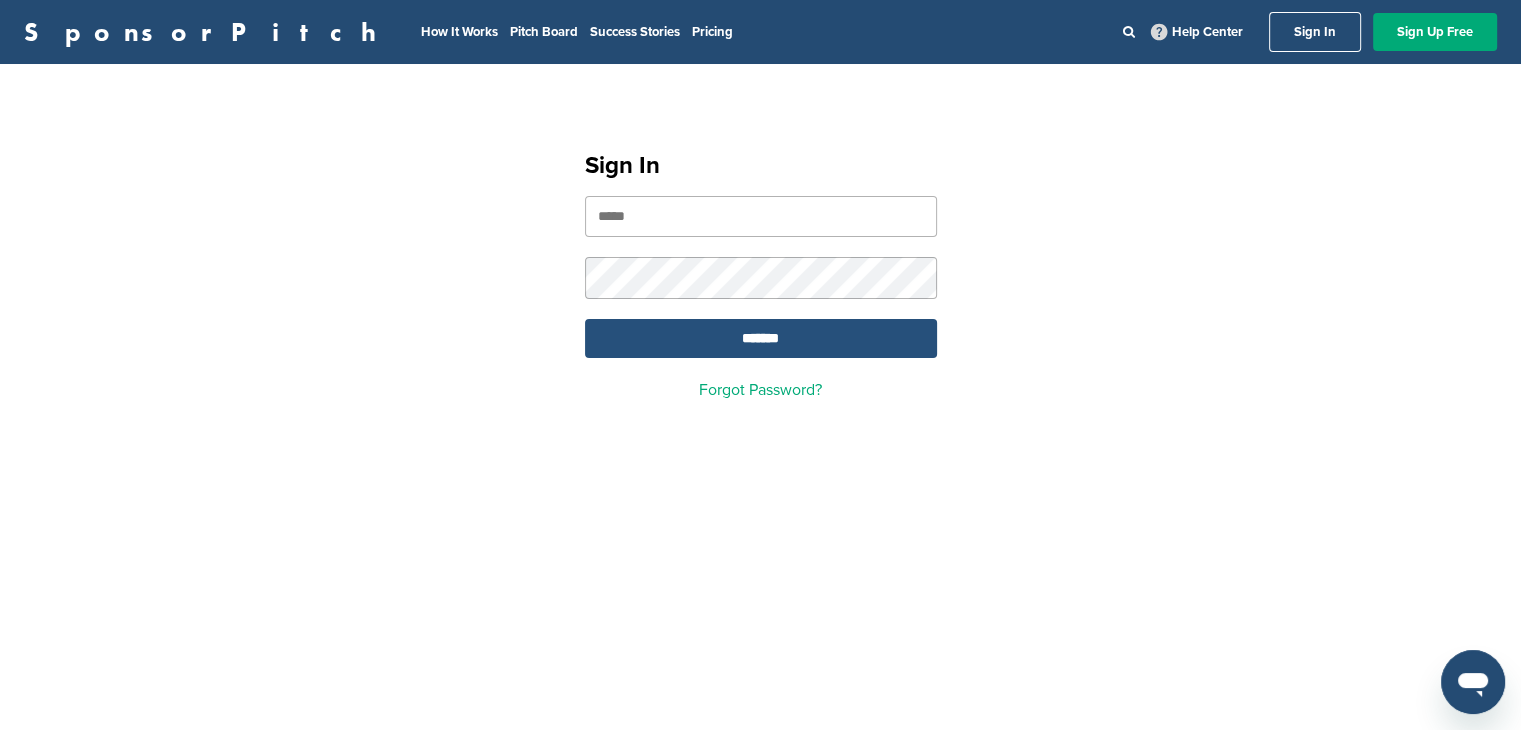 type on "**********" 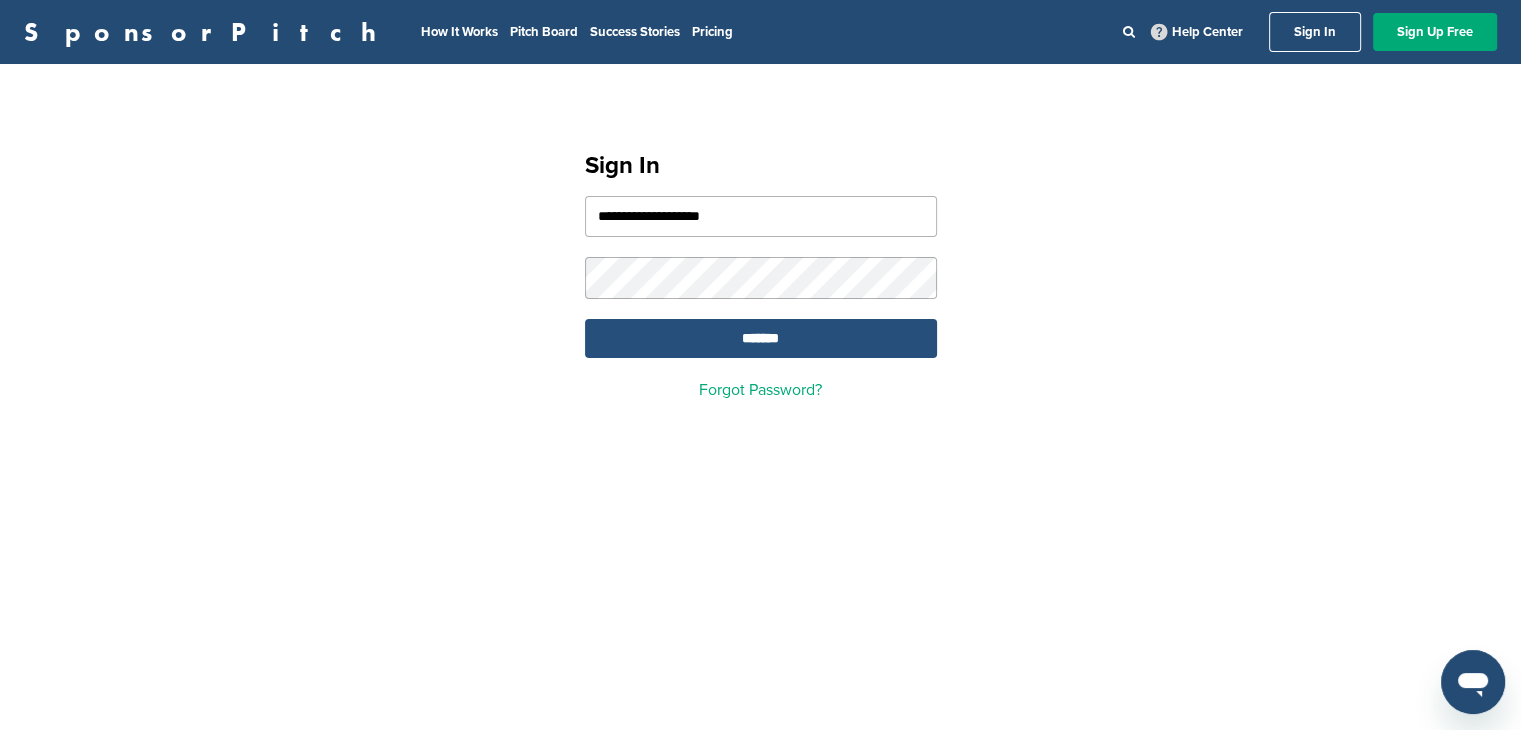 click on "*******" at bounding box center [761, 338] 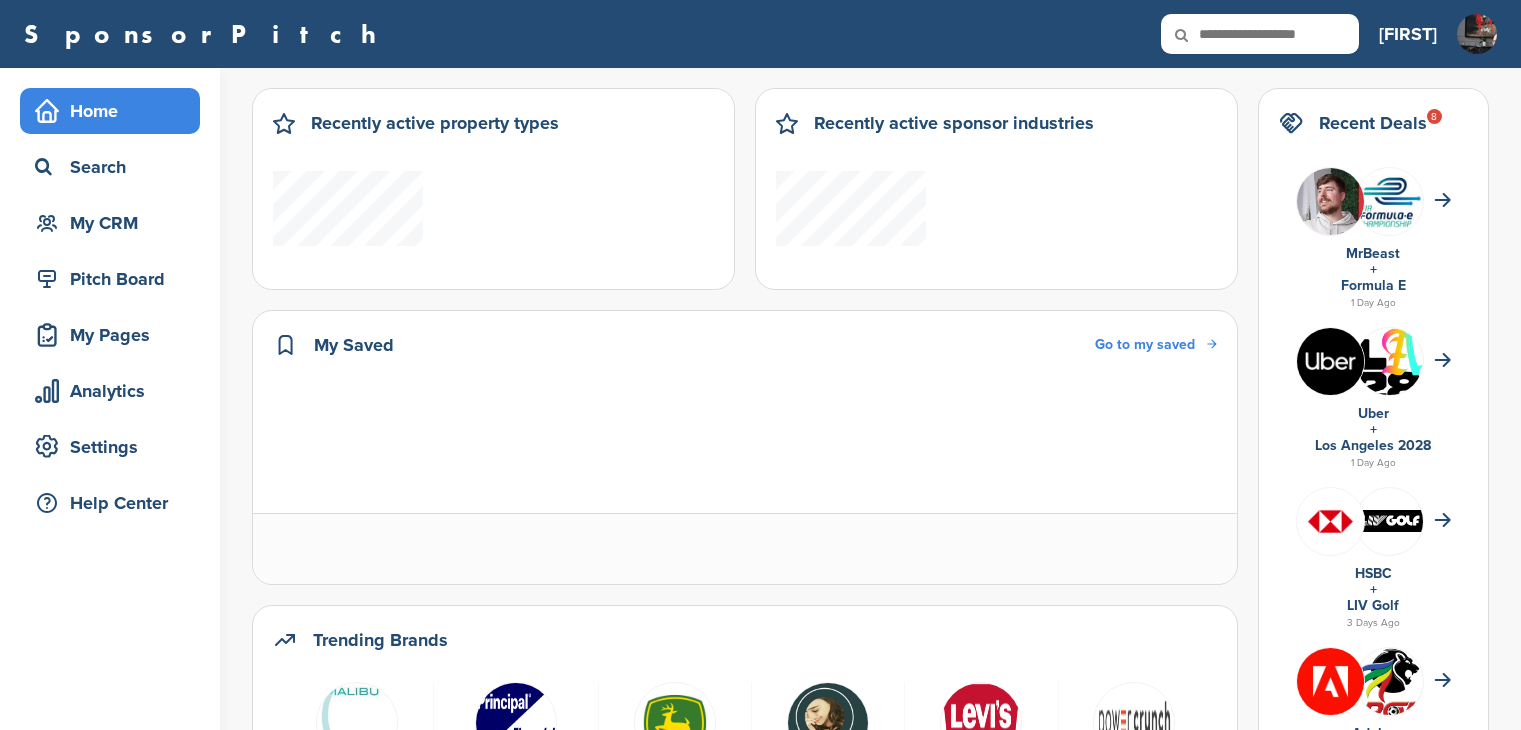 scroll, scrollTop: 0, scrollLeft: 0, axis: both 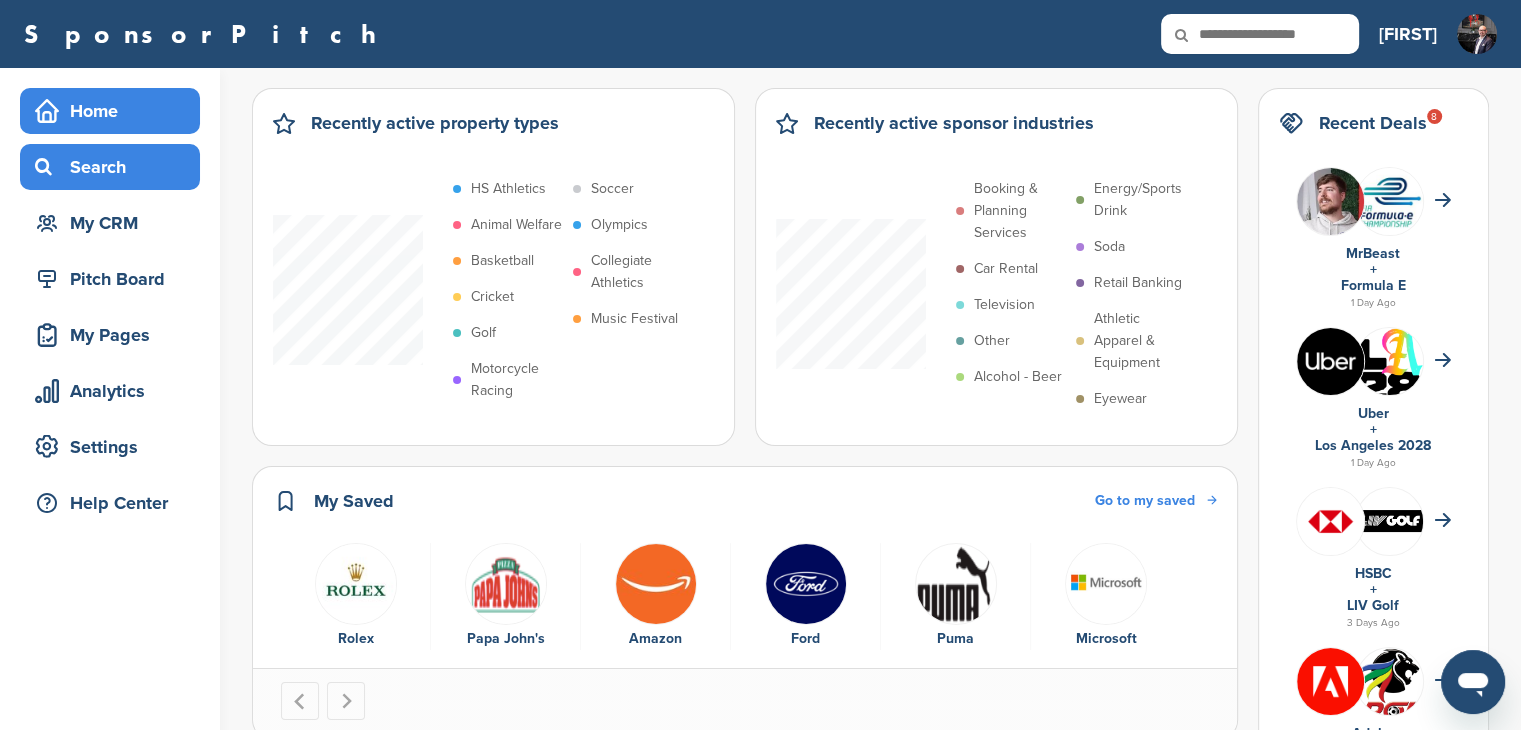 click on "Search" at bounding box center (115, 167) 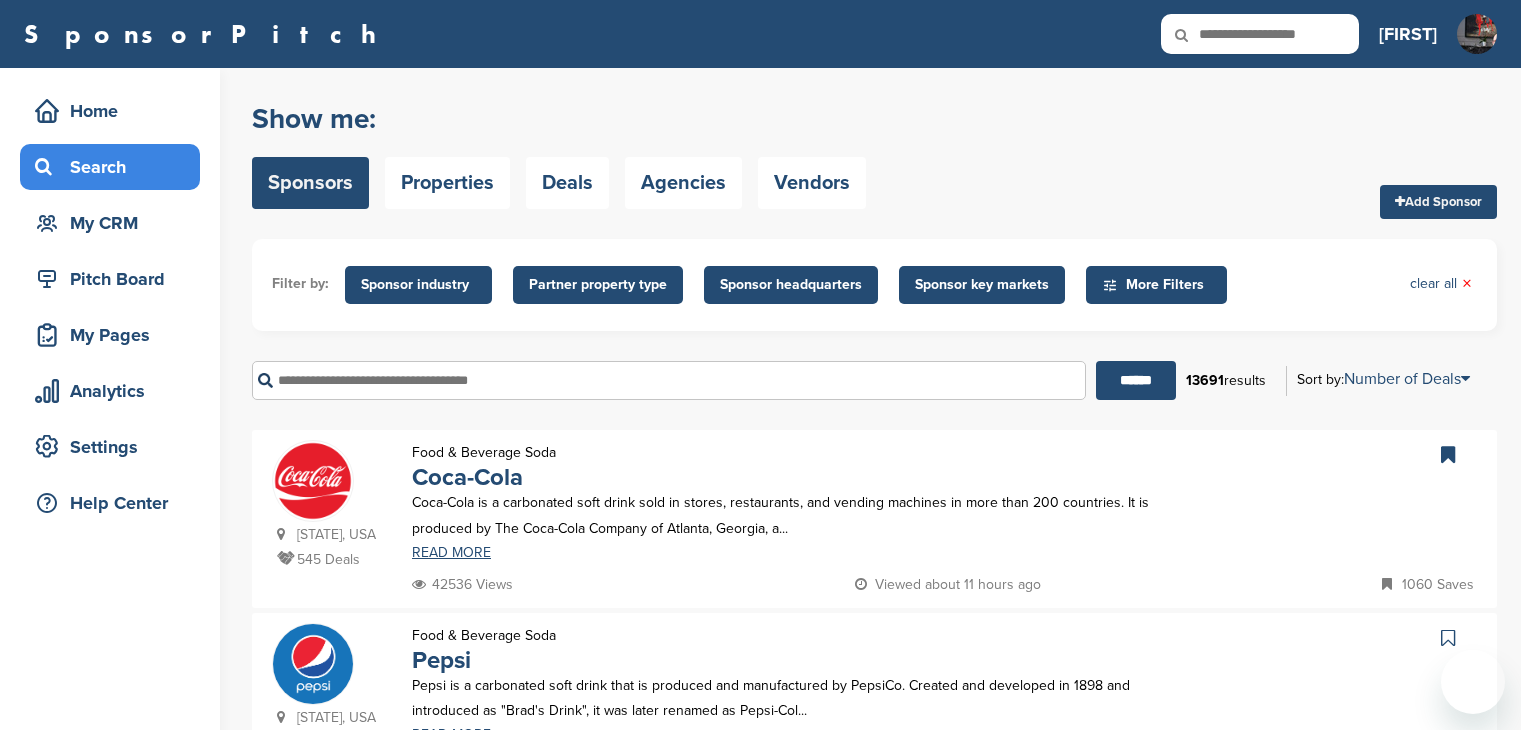 scroll, scrollTop: 0, scrollLeft: 0, axis: both 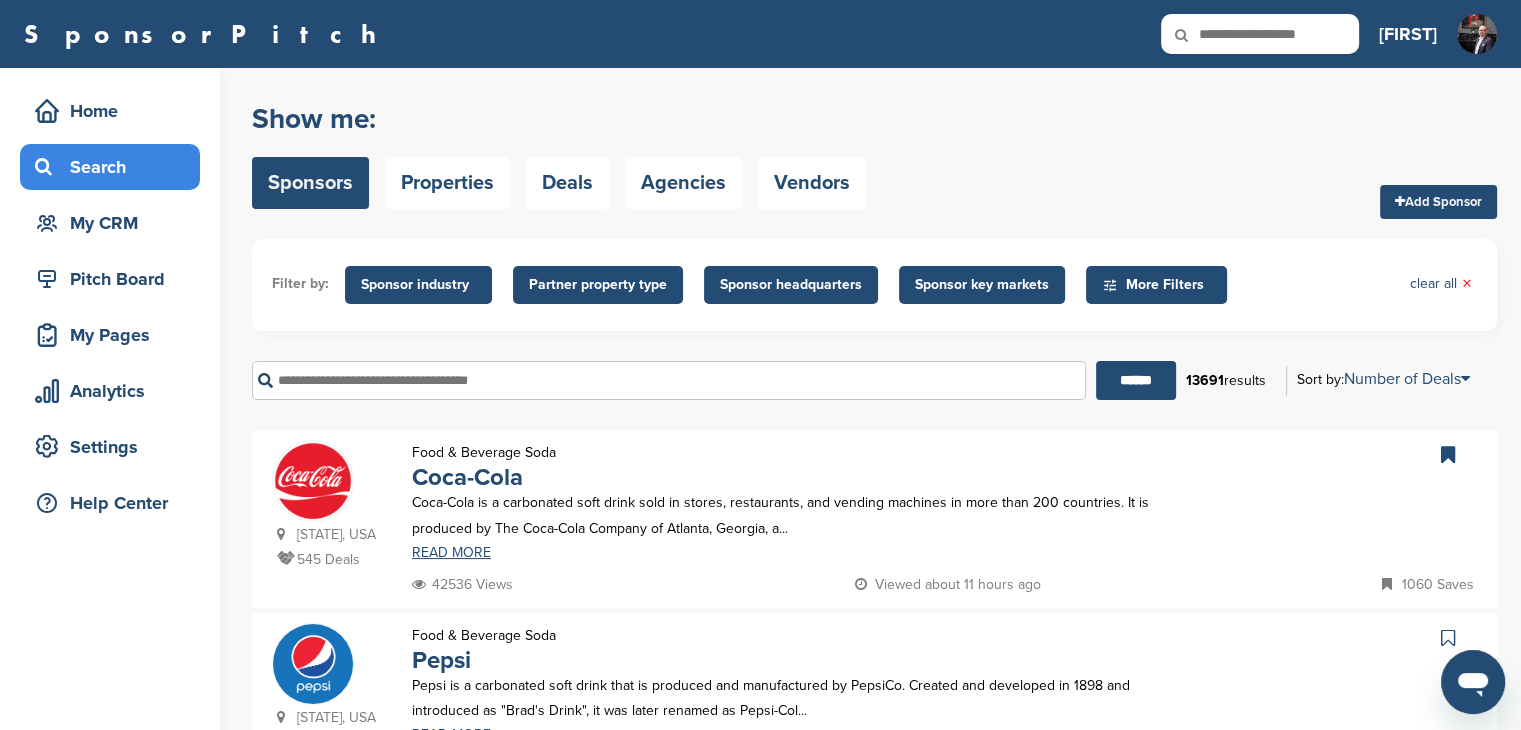 click at bounding box center (1260, 34) 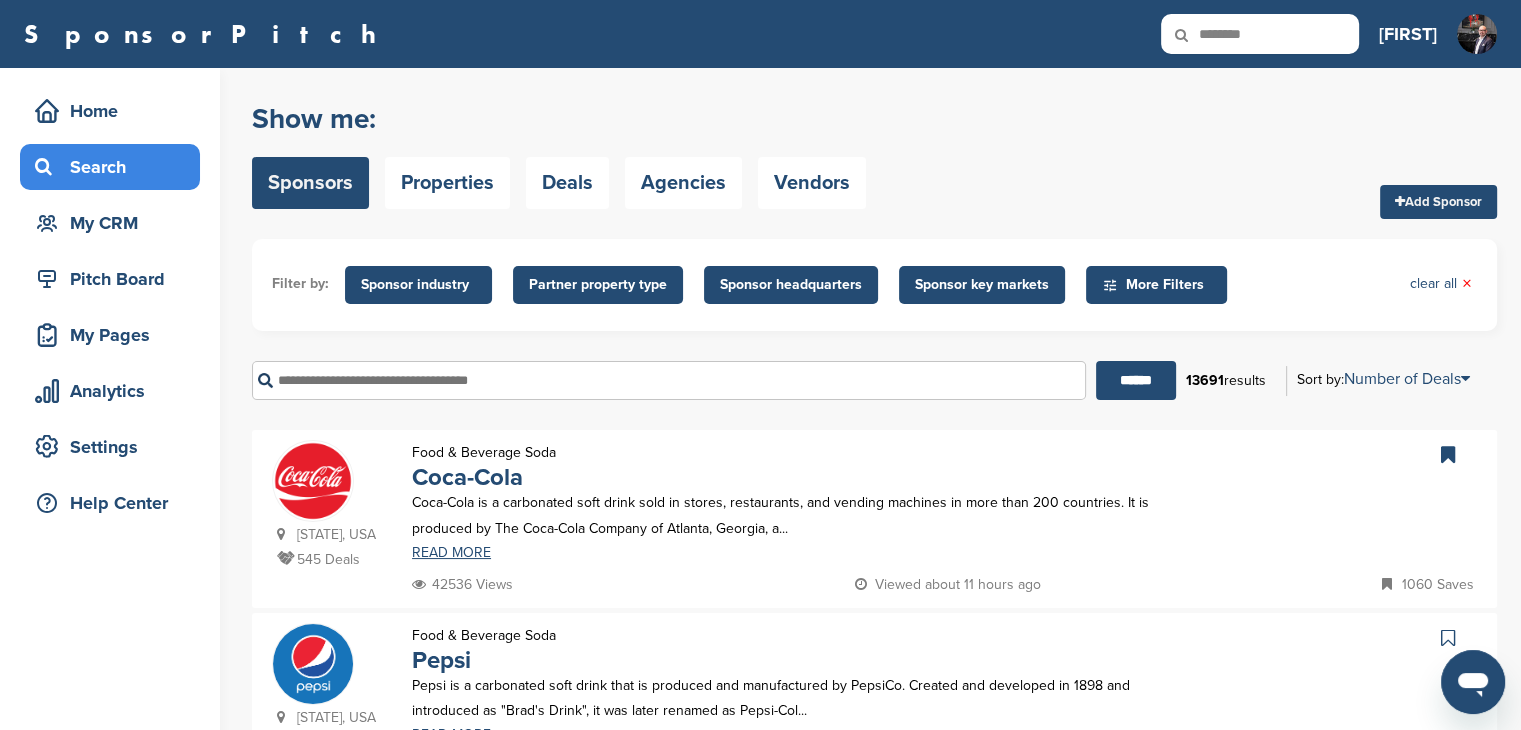 type on "********" 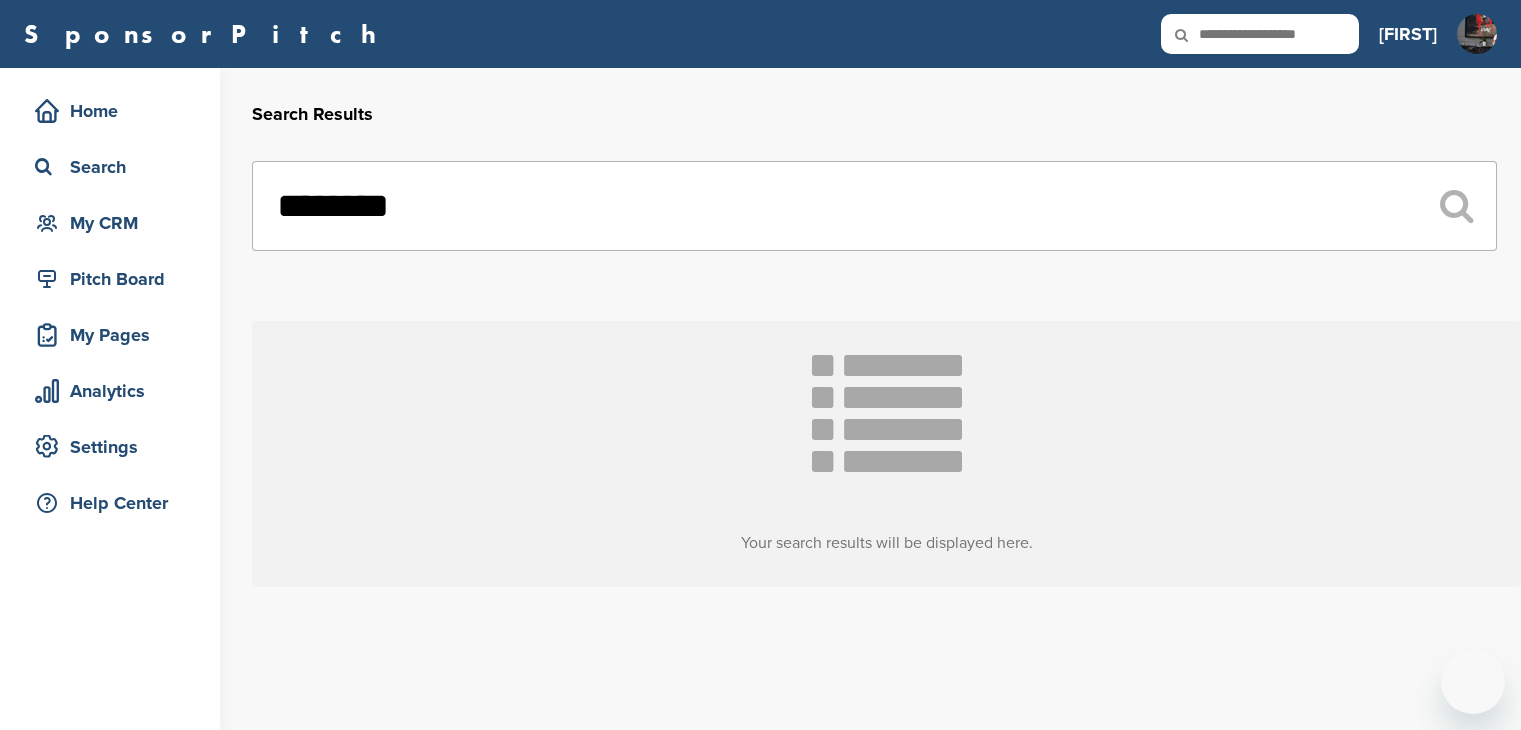 scroll, scrollTop: 0, scrollLeft: 0, axis: both 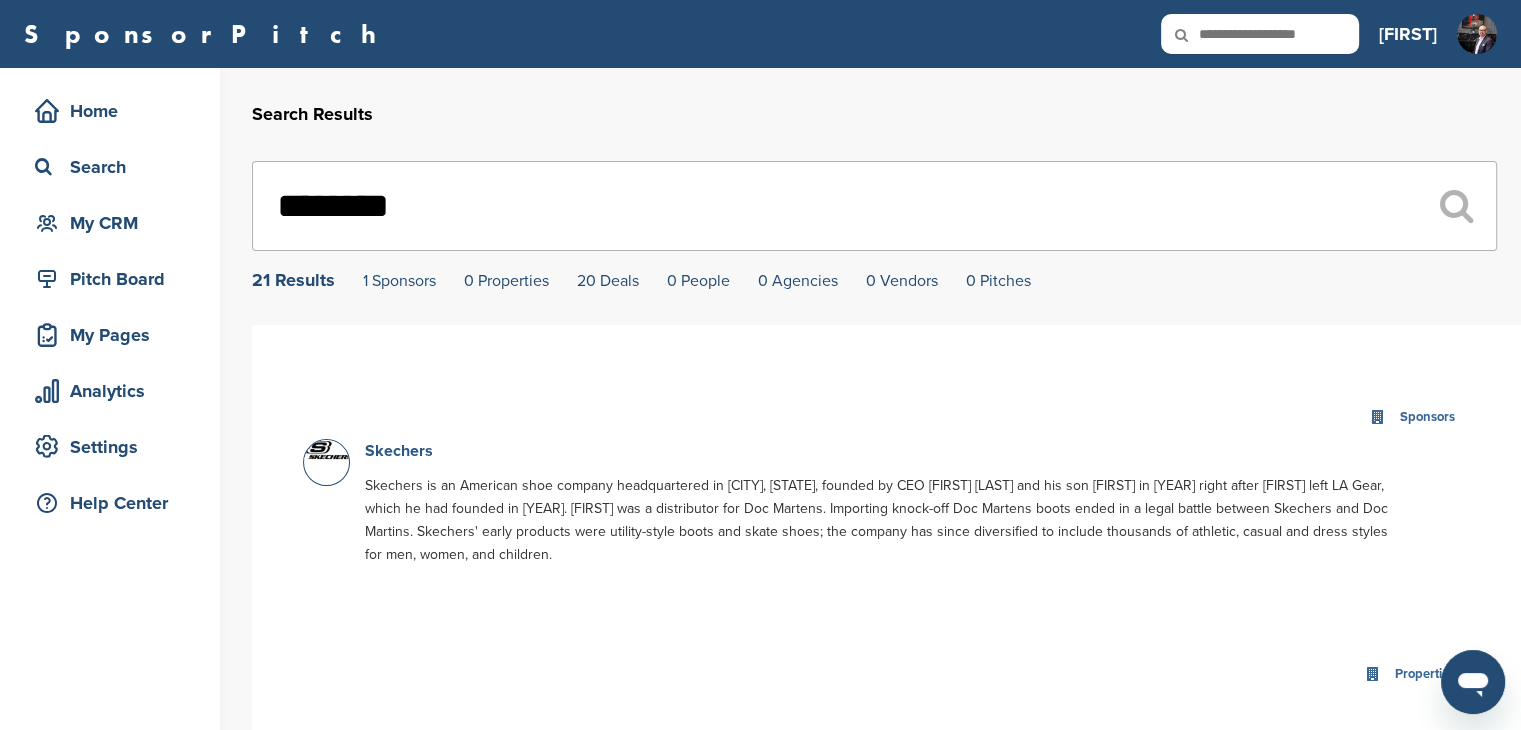 click on "Skechers" at bounding box center (399, 451) 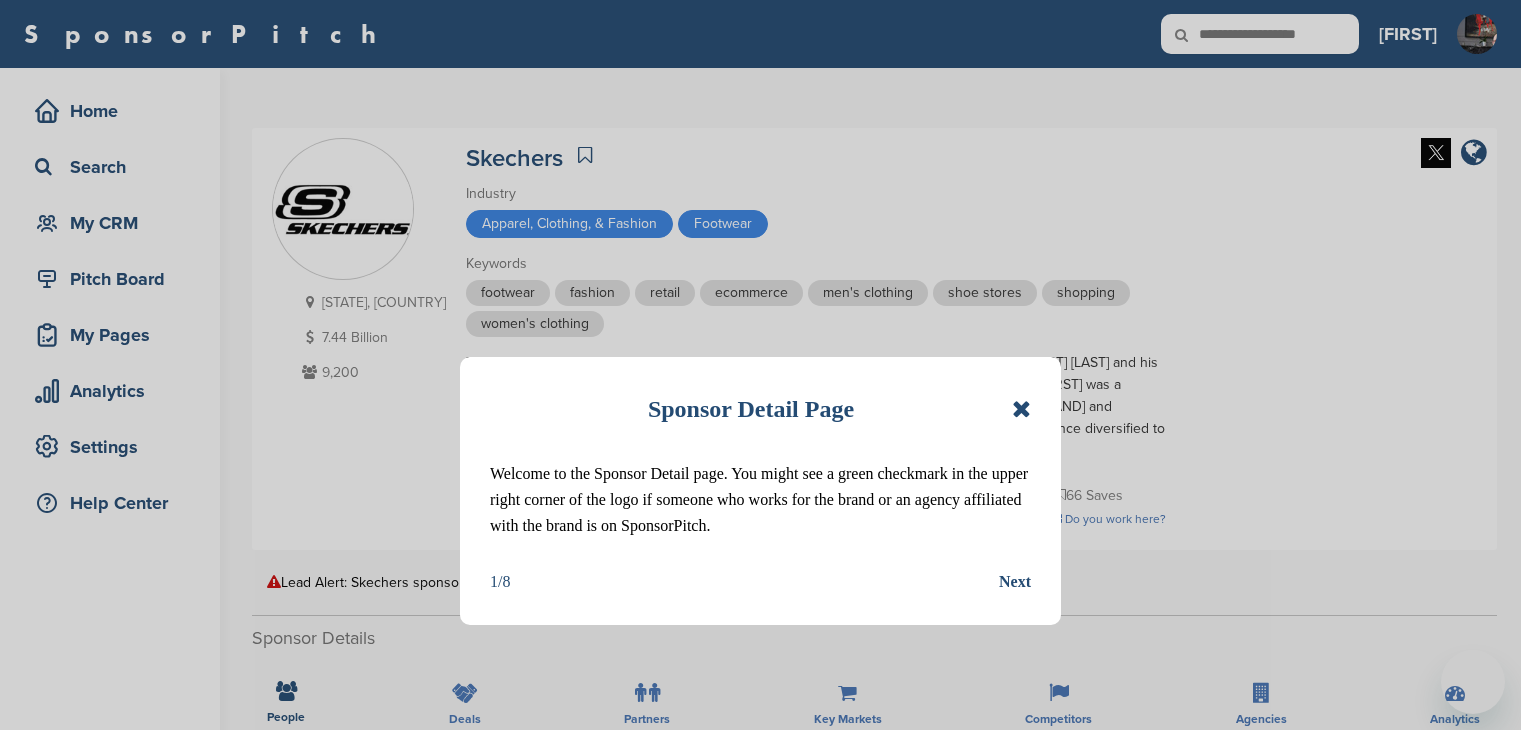 scroll, scrollTop: 0, scrollLeft: 0, axis: both 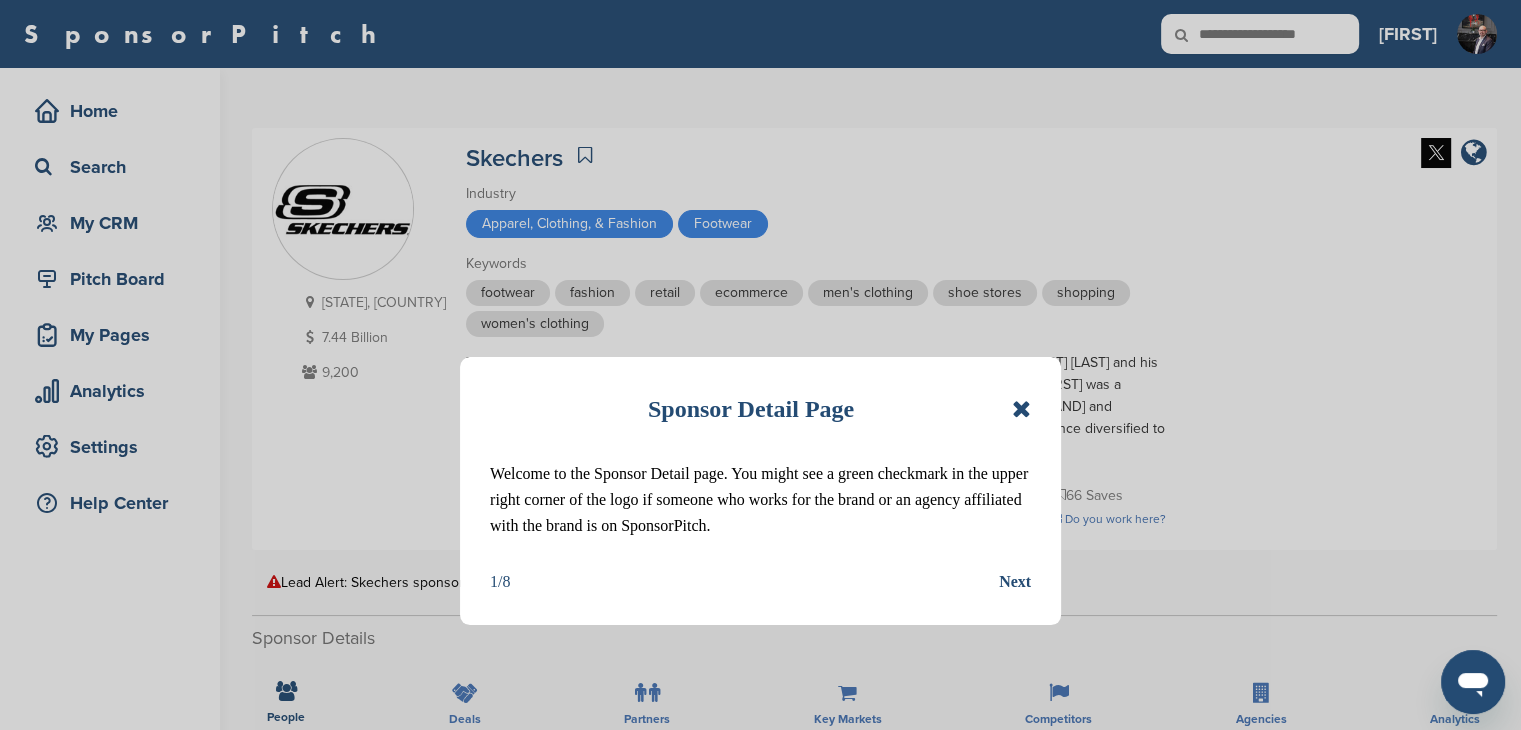click on "Sponsor Detail Page" at bounding box center [760, 409] 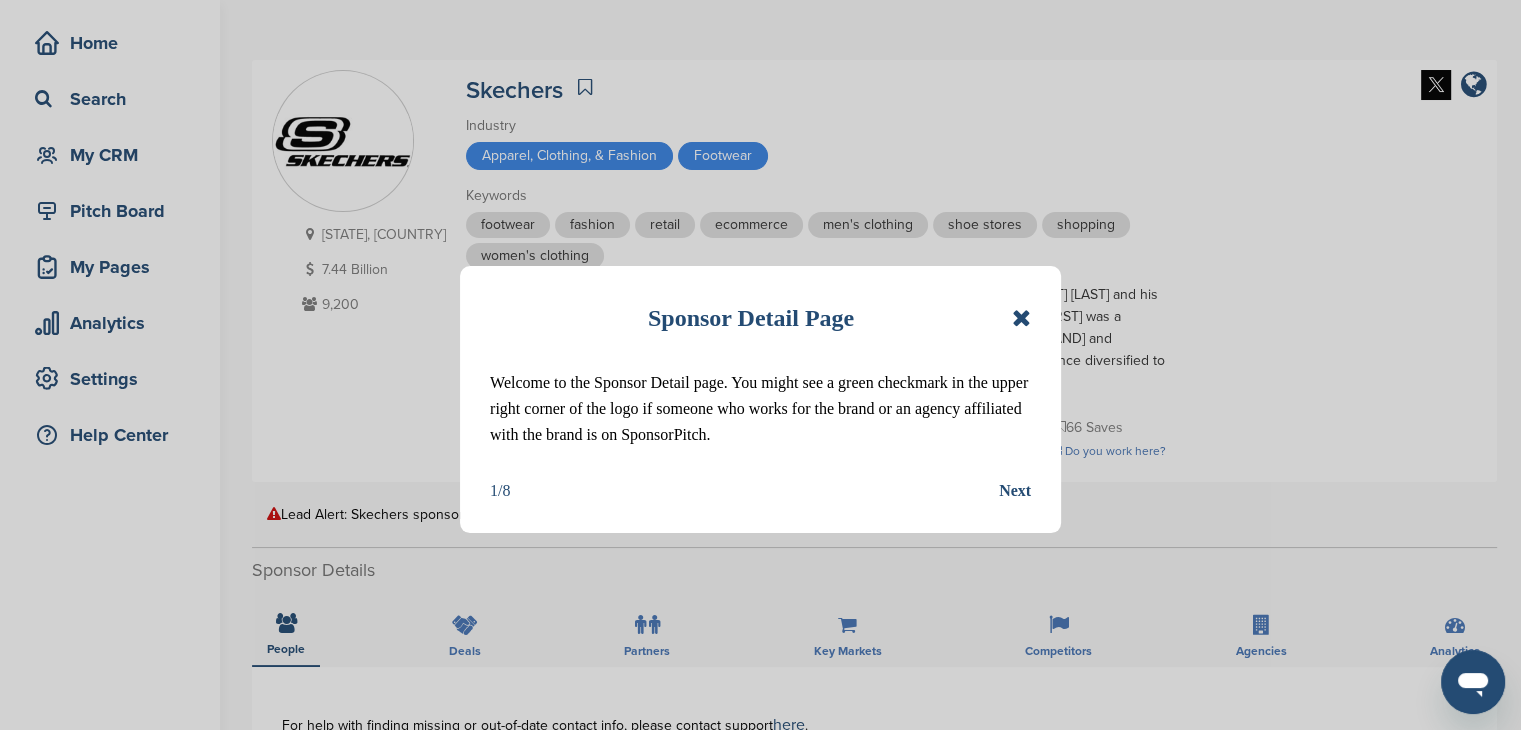 scroll, scrollTop: 100, scrollLeft: 0, axis: vertical 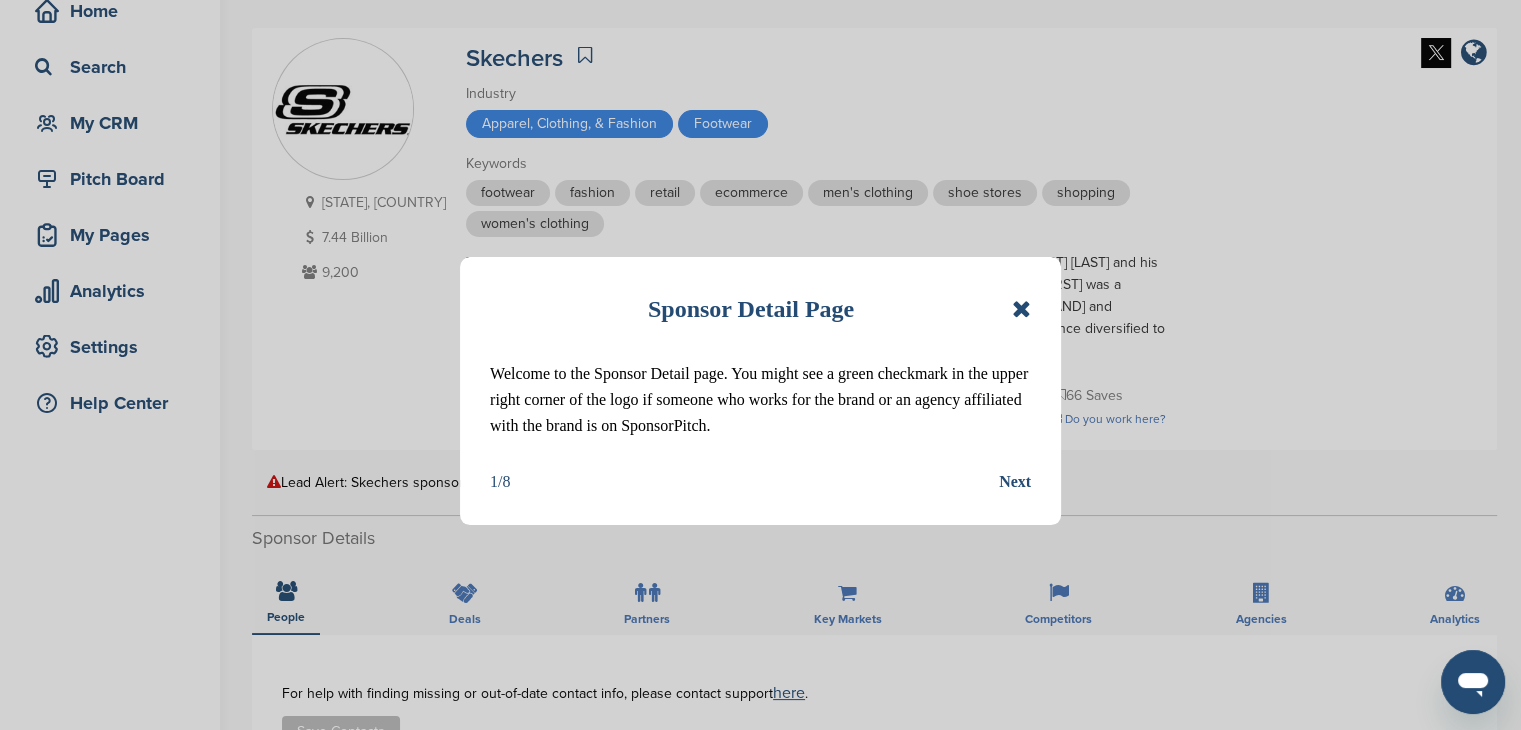 click at bounding box center (1021, 309) 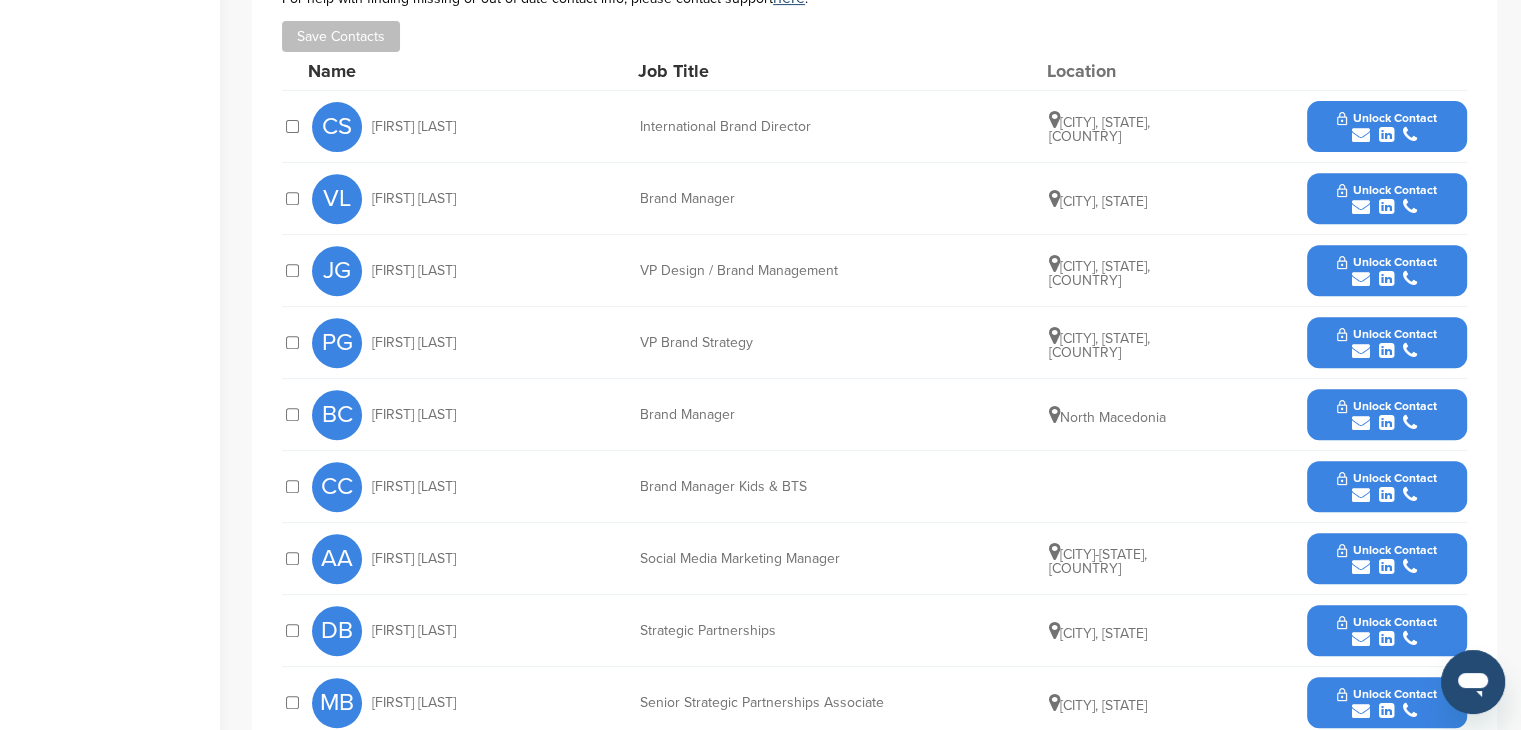 scroll, scrollTop: 800, scrollLeft: 0, axis: vertical 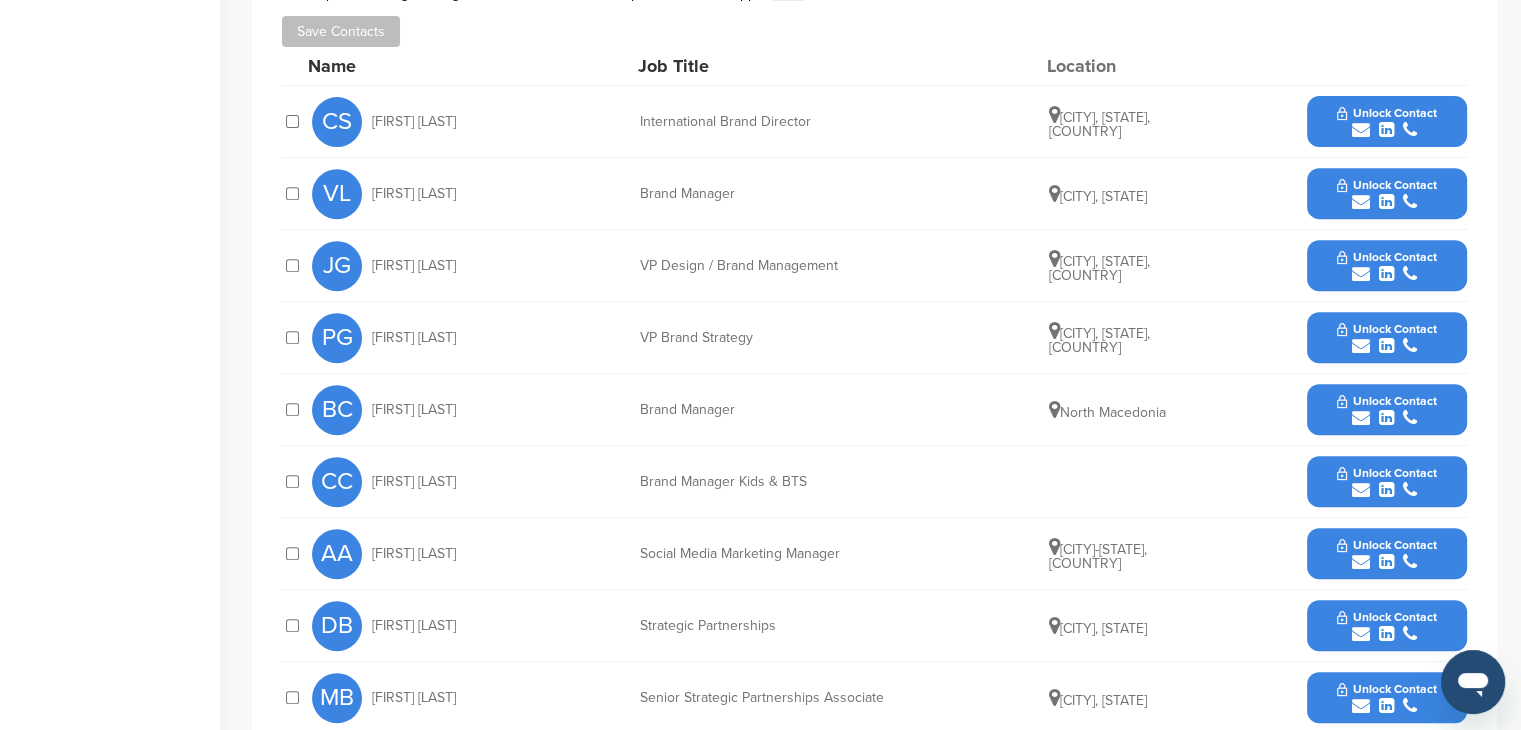 click on "Unlock Contact" at bounding box center [1386, 338] 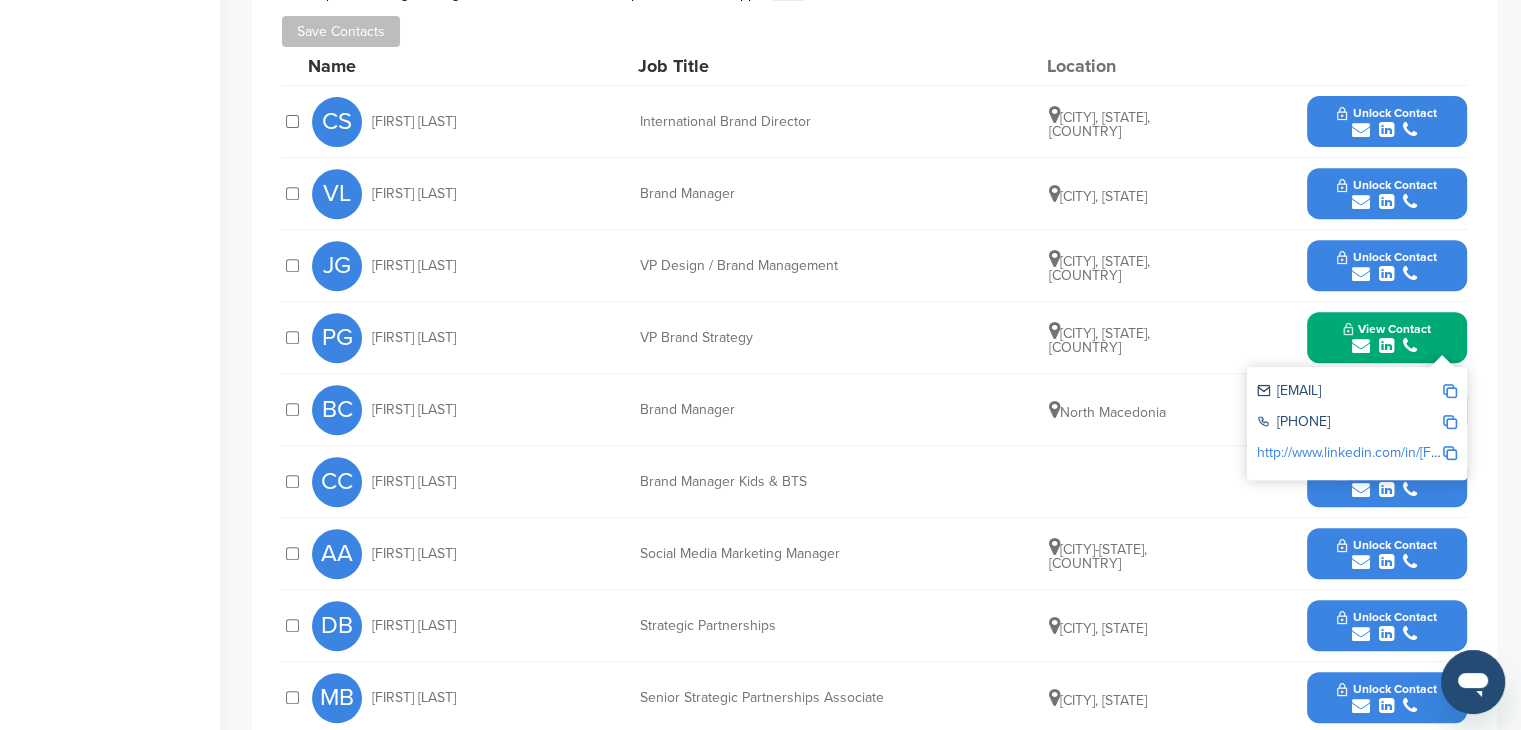 click on "http://www.linkedin.com/in/paul-gigante-3219432" at bounding box center (1437, 452) 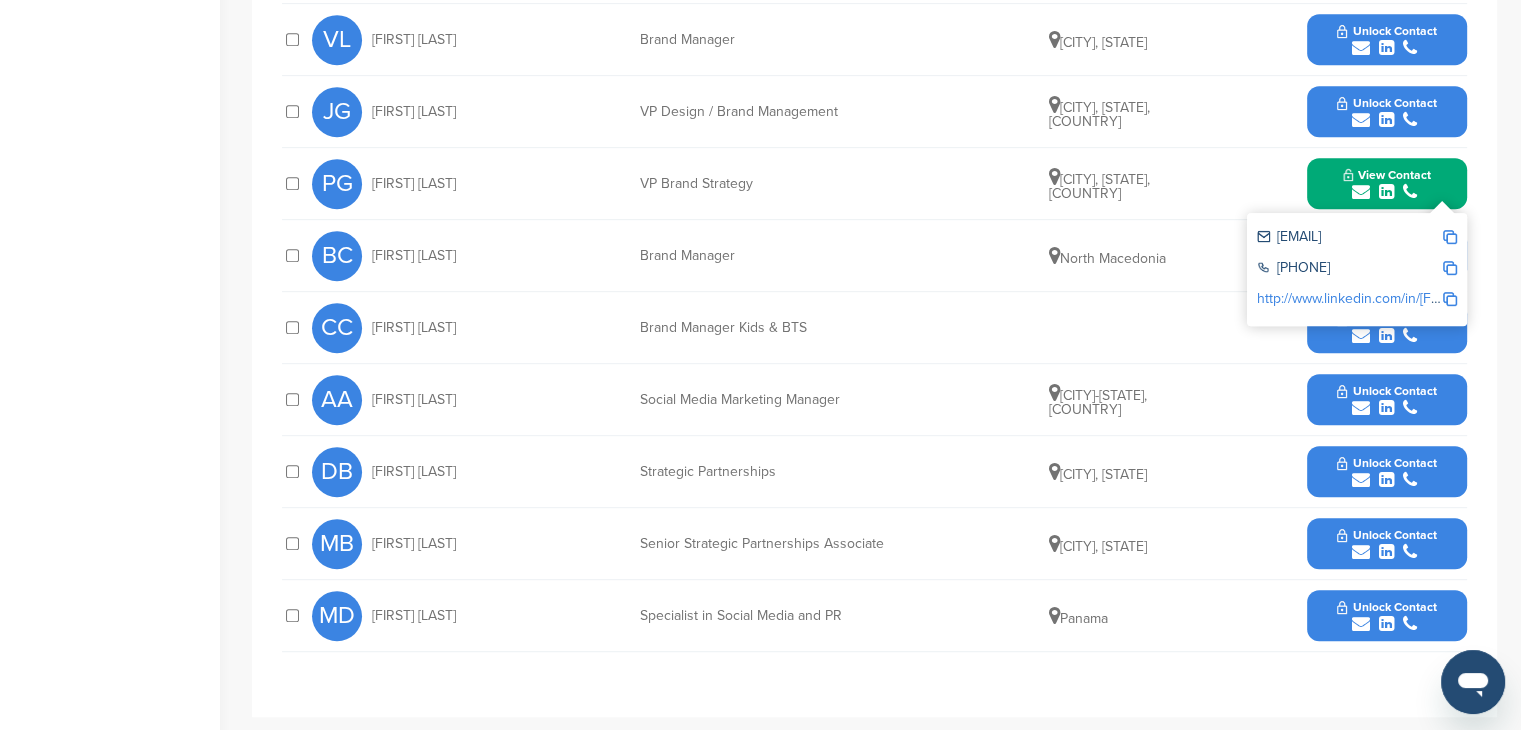 scroll, scrollTop: 1000, scrollLeft: 0, axis: vertical 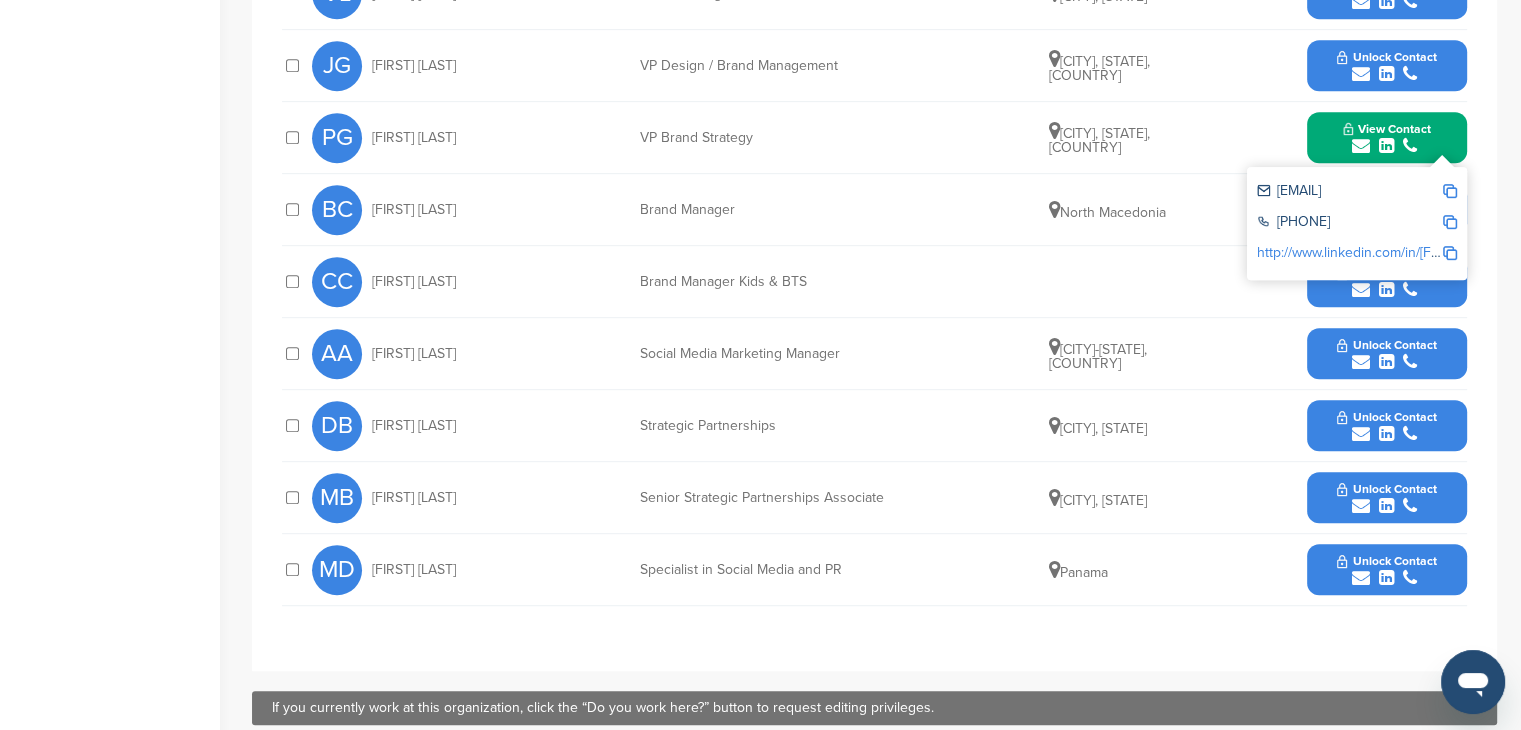 click on "Unlock Contact" at bounding box center [1386, 417] 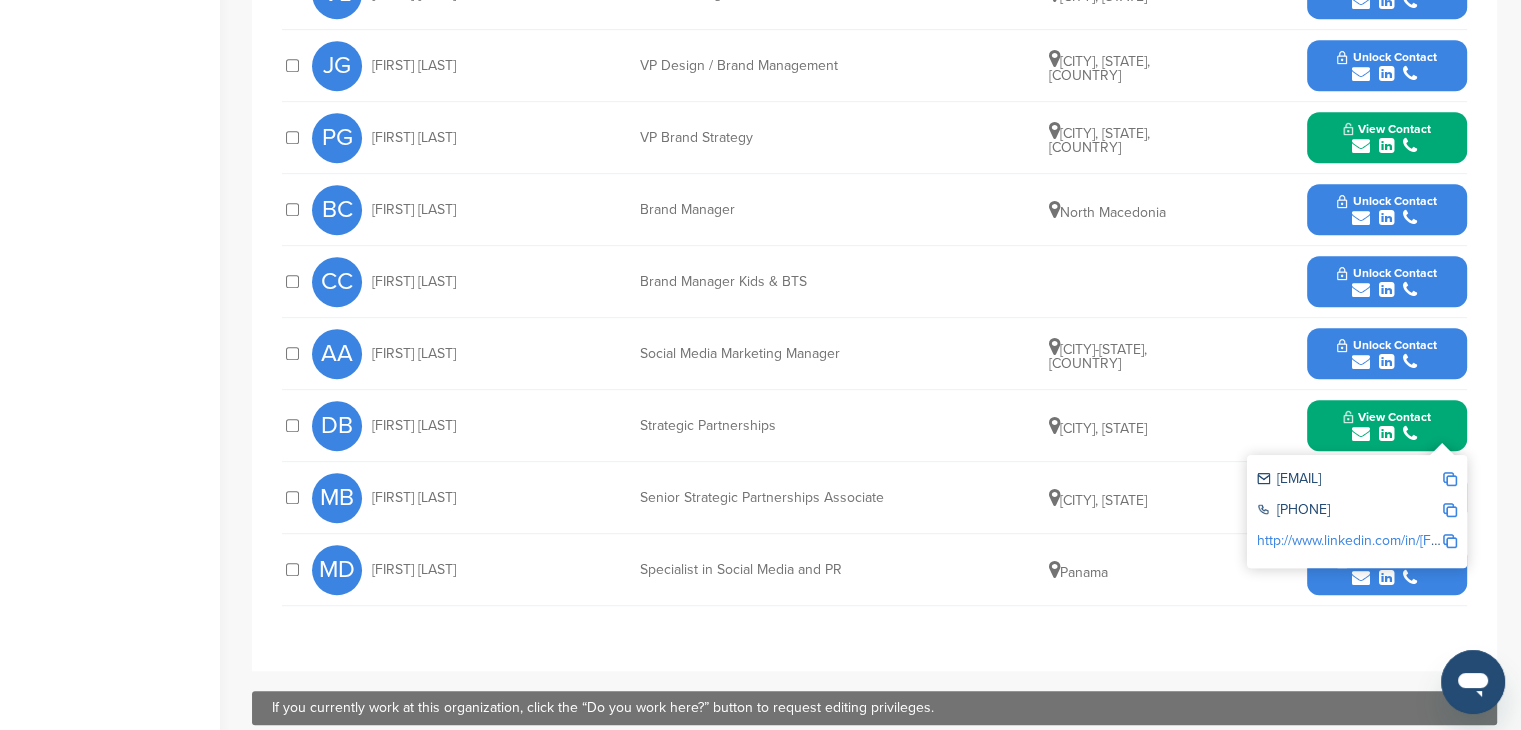 click on "http://www.linkedin.com/in/devon-belter-25361789" at bounding box center (1437, 540) 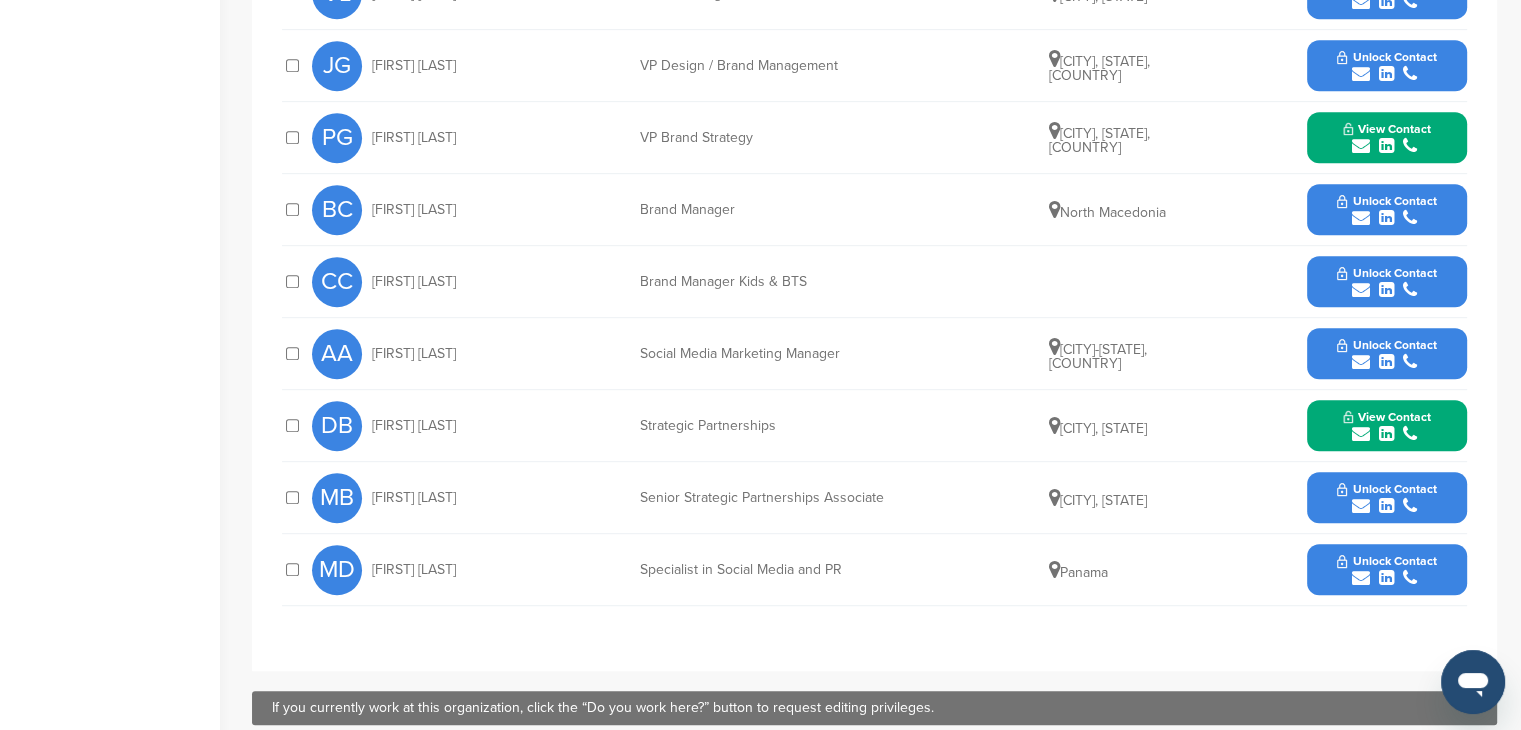 click on "Unlock Contact" at bounding box center (1386, 489) 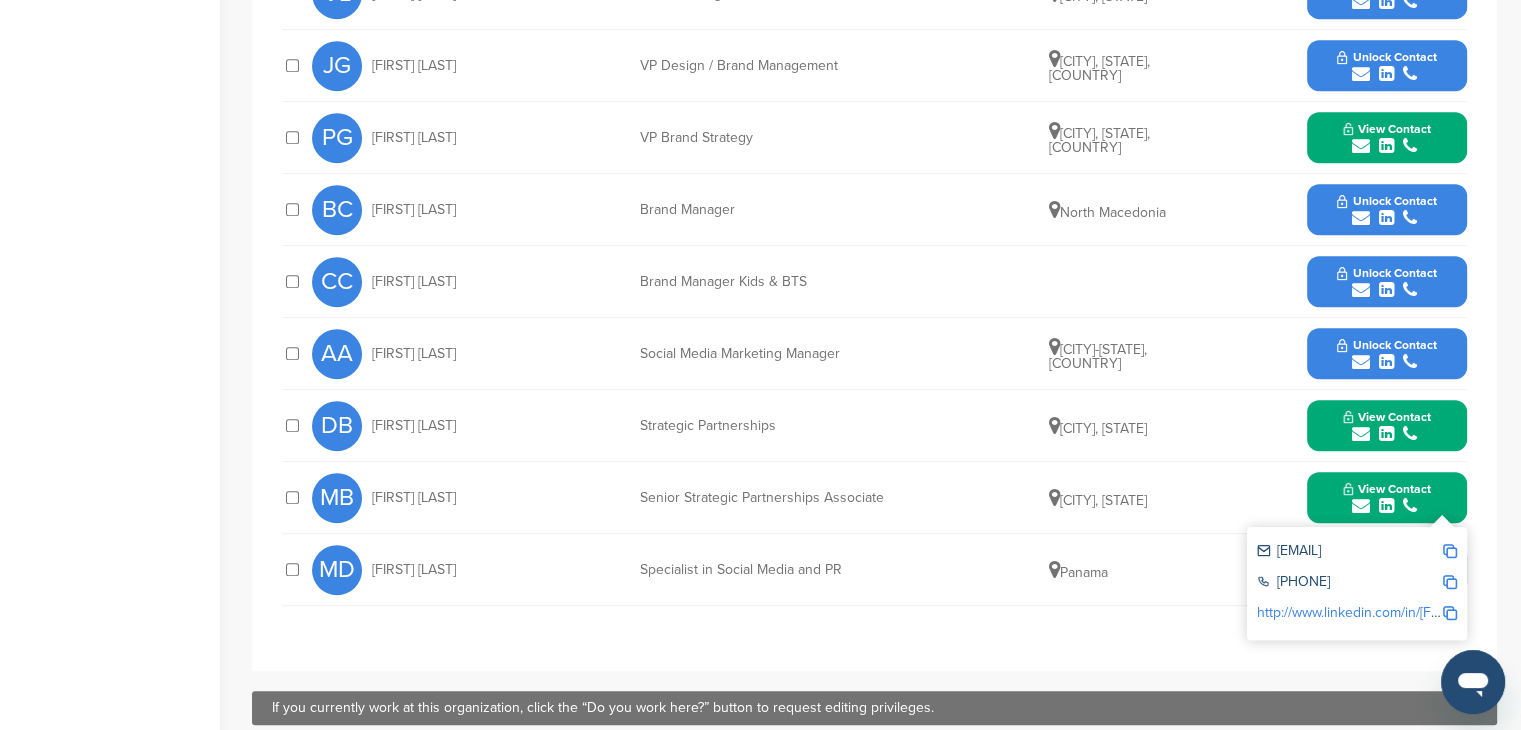 click on "http://www.linkedin.com/in/may-bennett-a9625111a" at bounding box center [1437, 612] 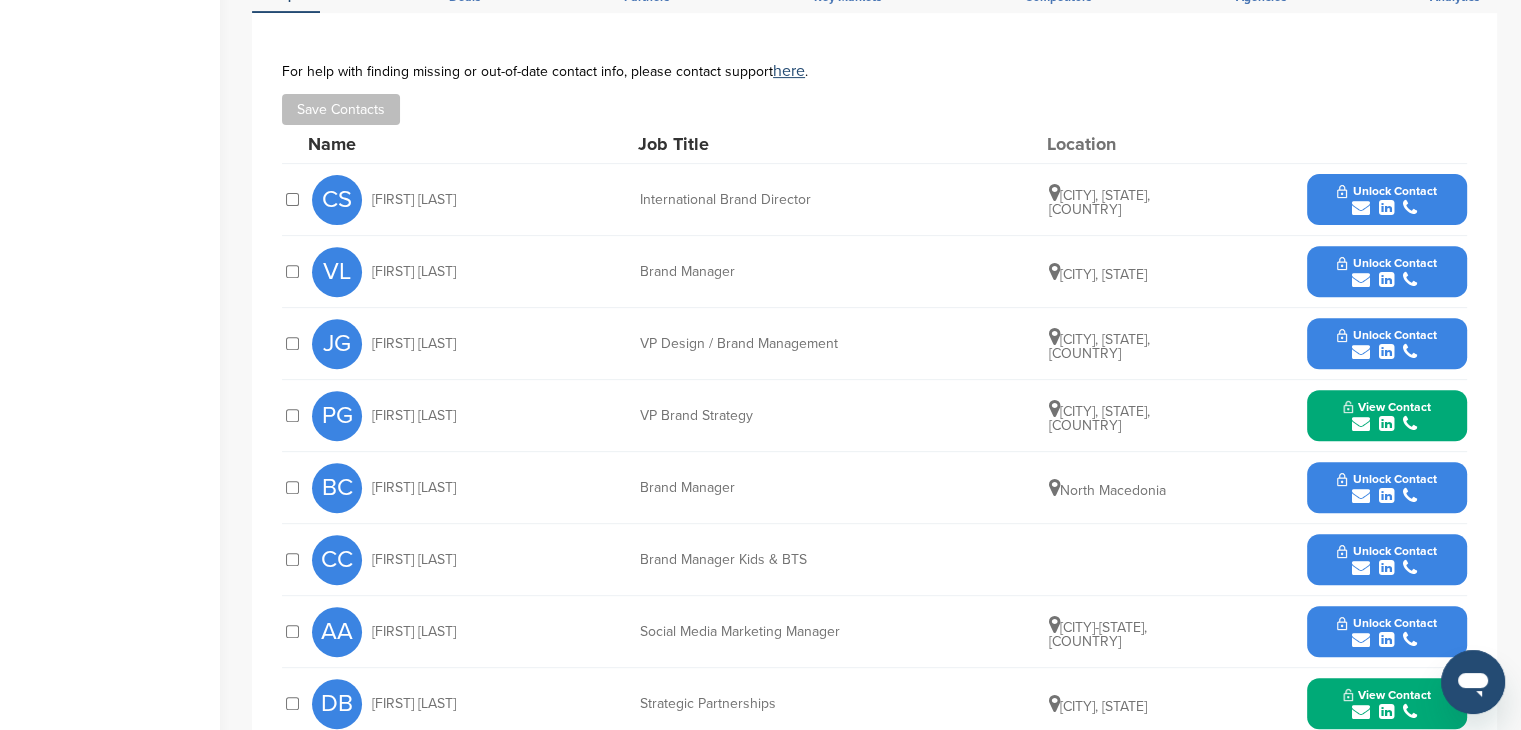 scroll, scrollTop: 700, scrollLeft: 0, axis: vertical 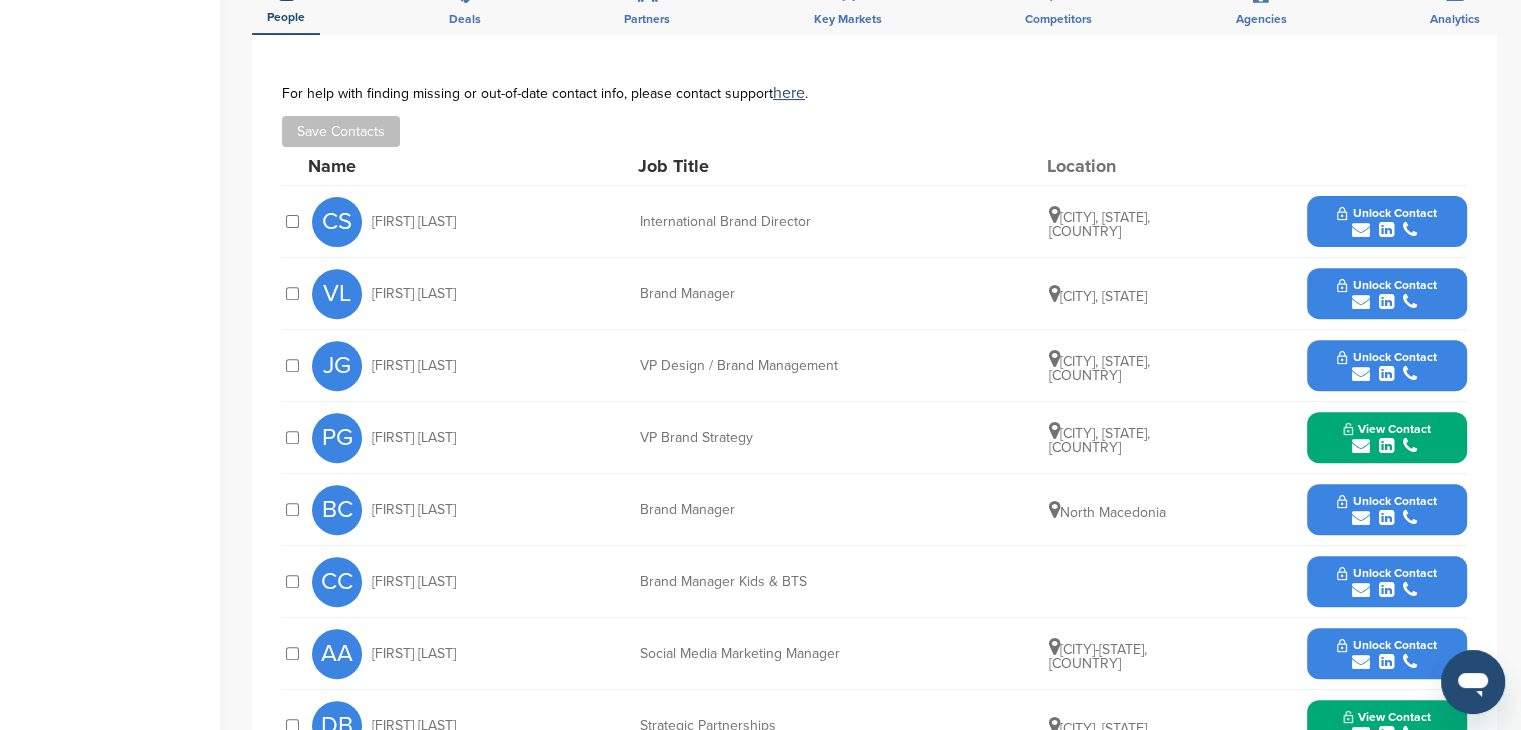 click on "Unlock Contact" at bounding box center [1386, 357] 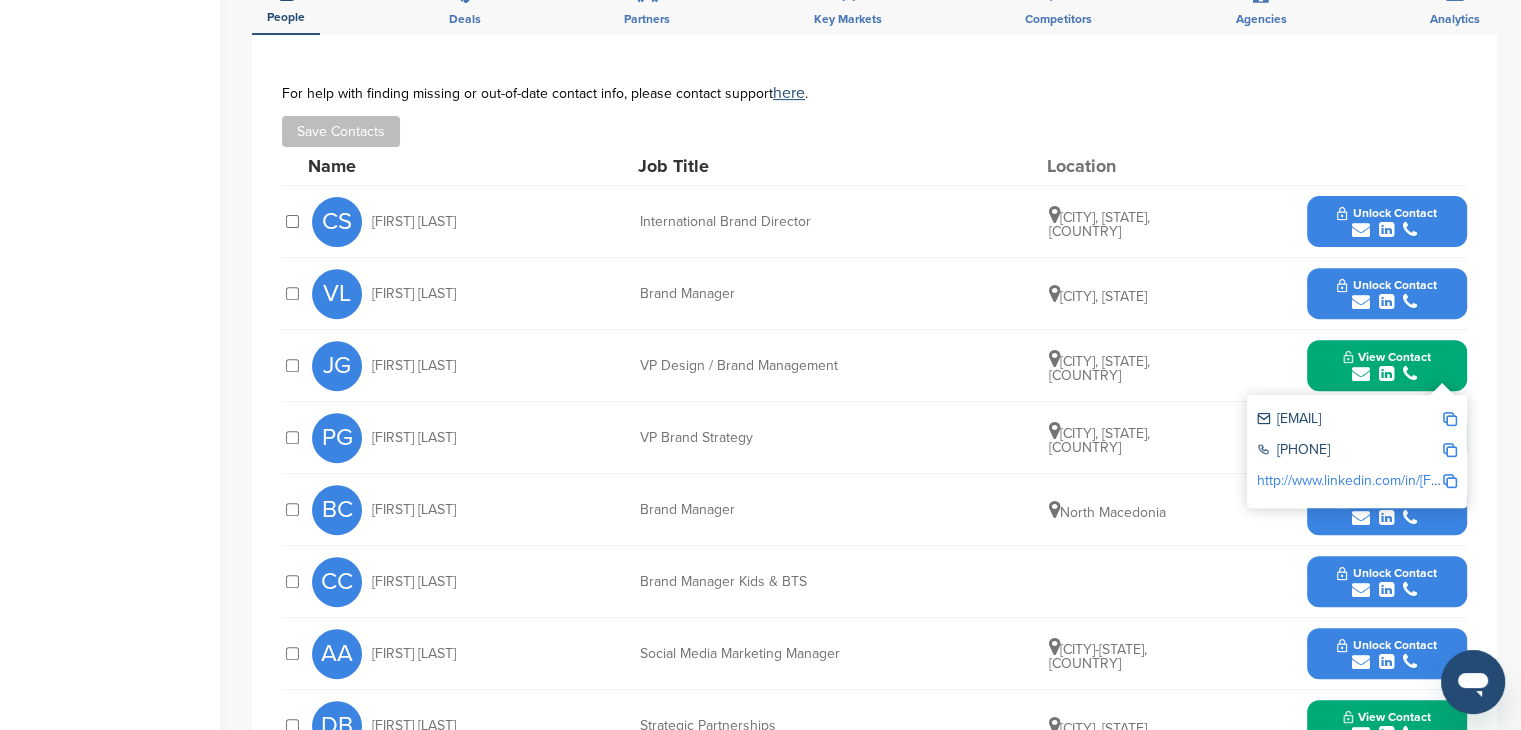 click on "http://www.linkedin.com/in/joshua-greenberg-b831272b" at bounding box center [1437, 480] 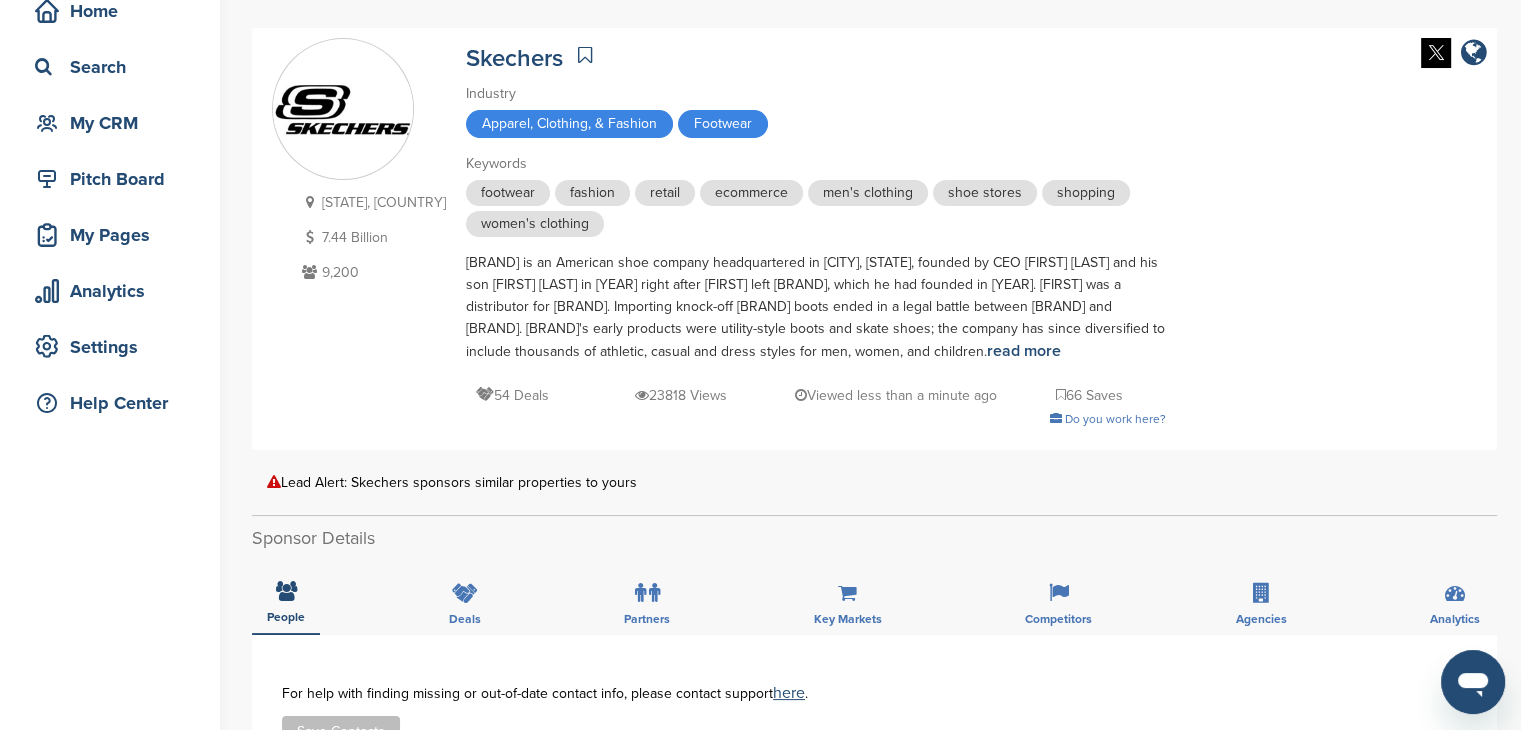 scroll, scrollTop: 0, scrollLeft: 0, axis: both 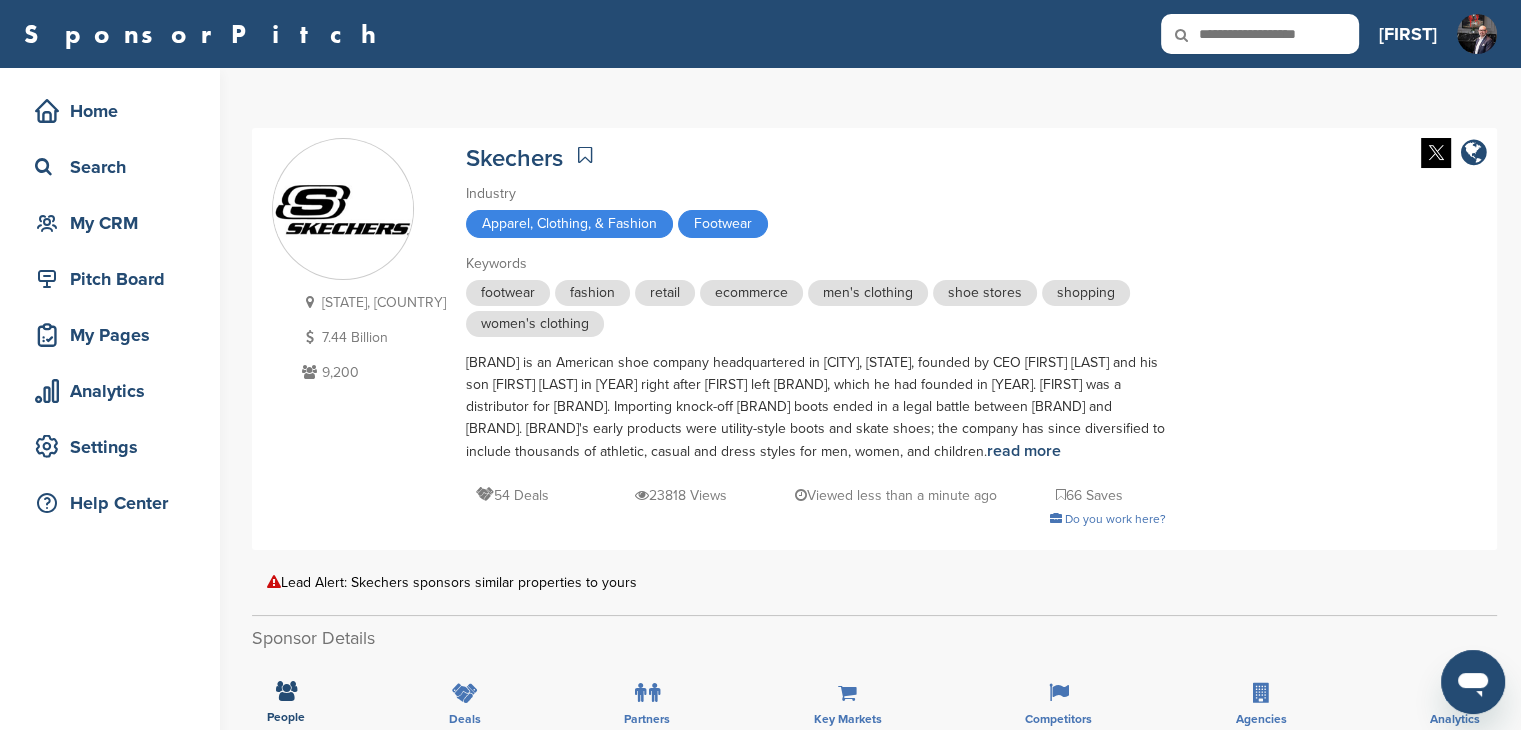 click at bounding box center [1195, 35] 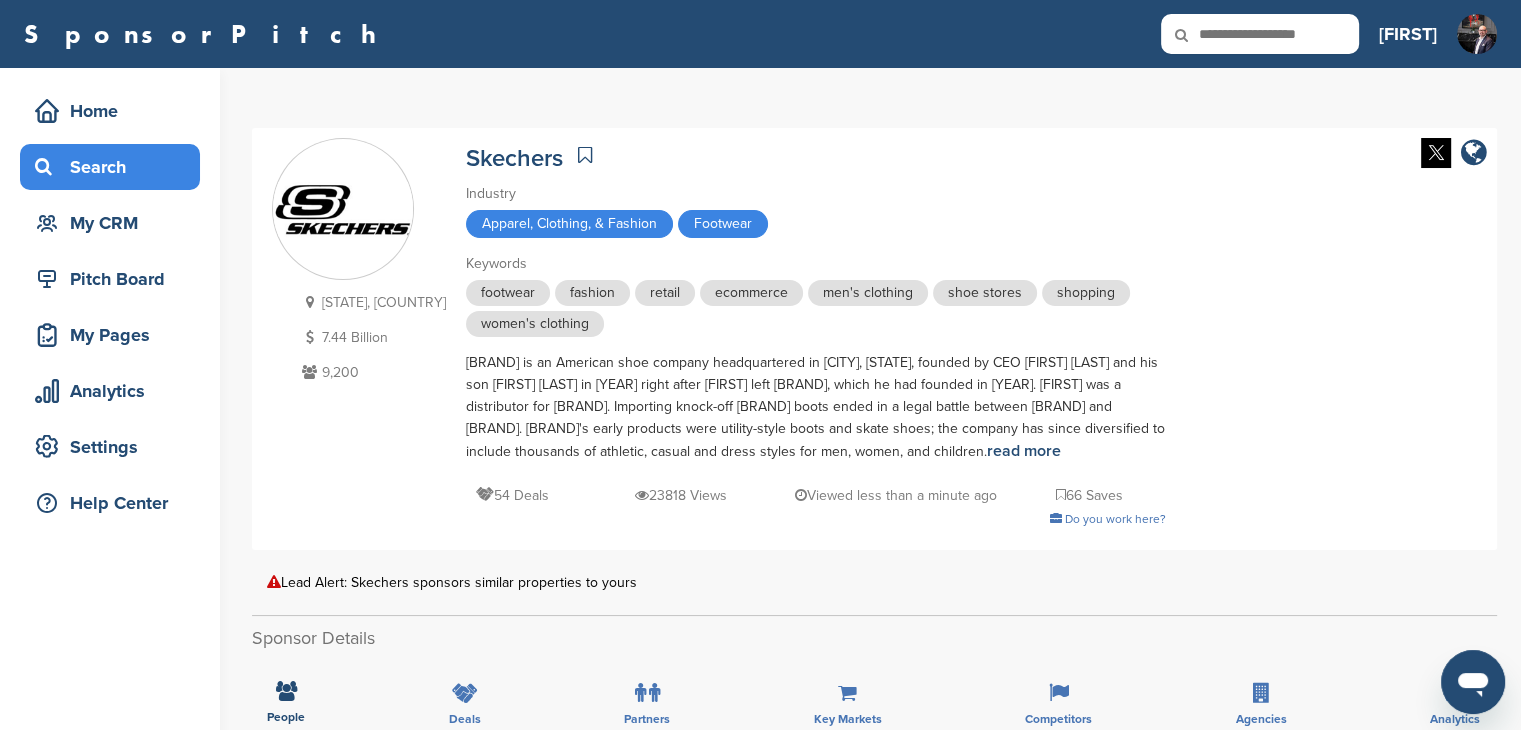 click on "Search" at bounding box center [115, 167] 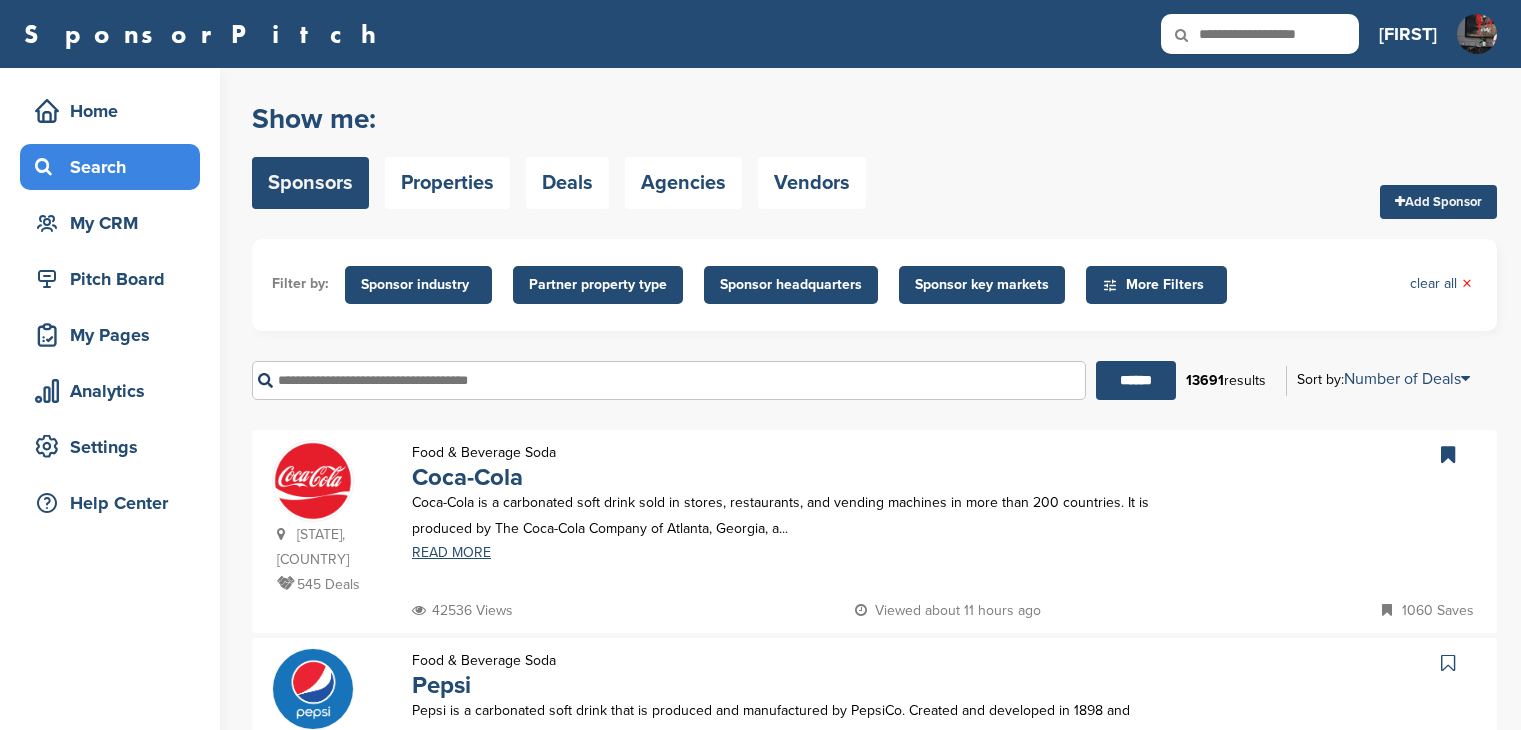 scroll, scrollTop: 0, scrollLeft: 0, axis: both 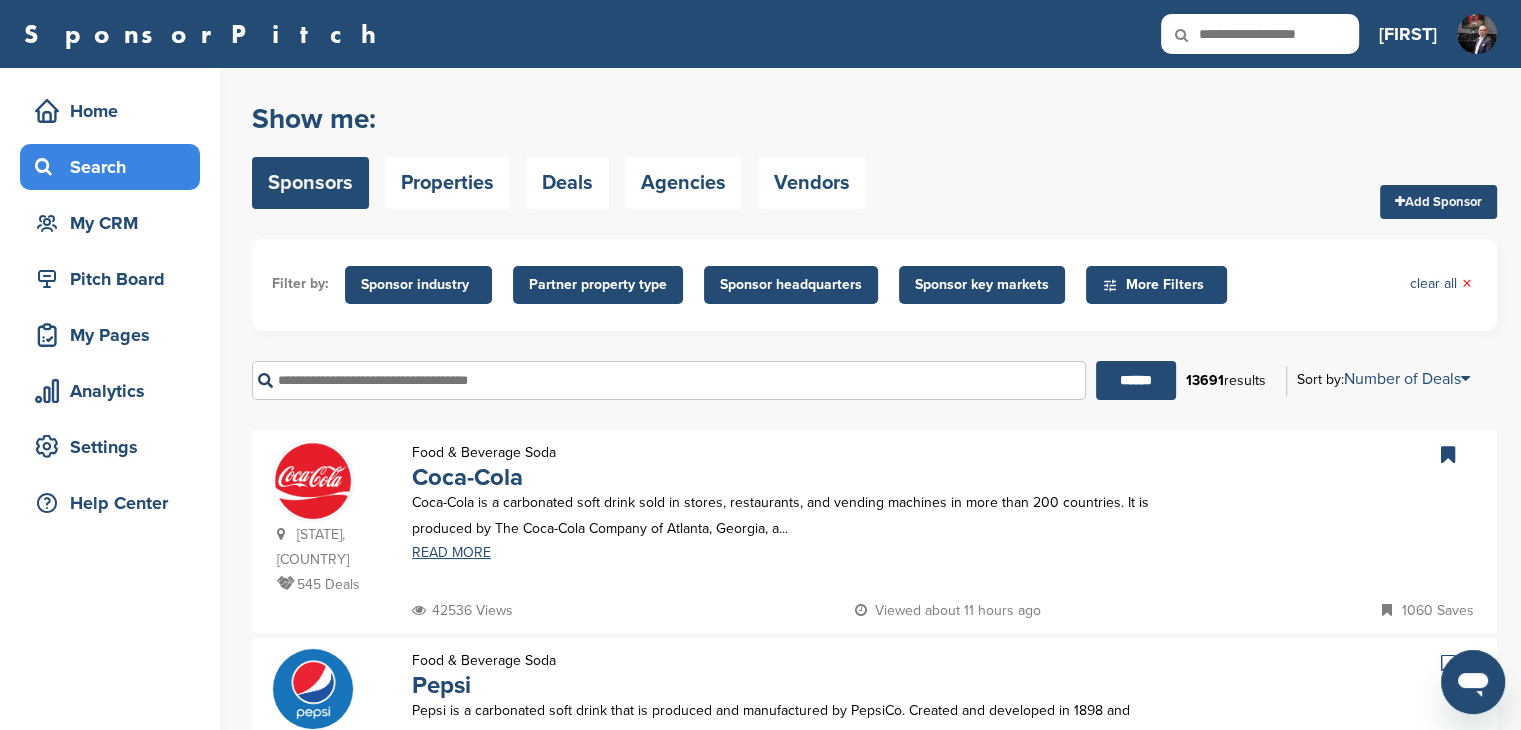 click at bounding box center [669, 380] 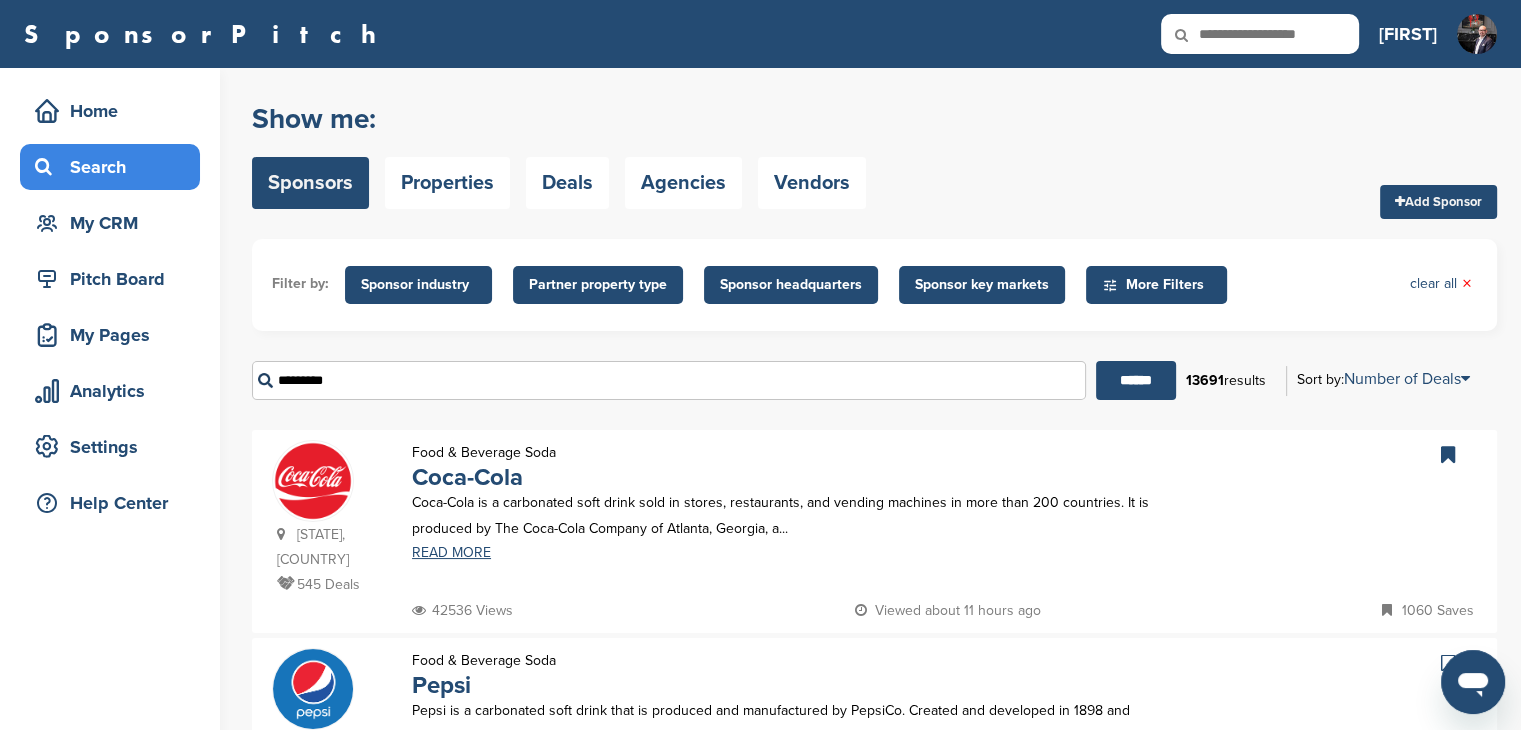 click on "******" at bounding box center [1136, 380] 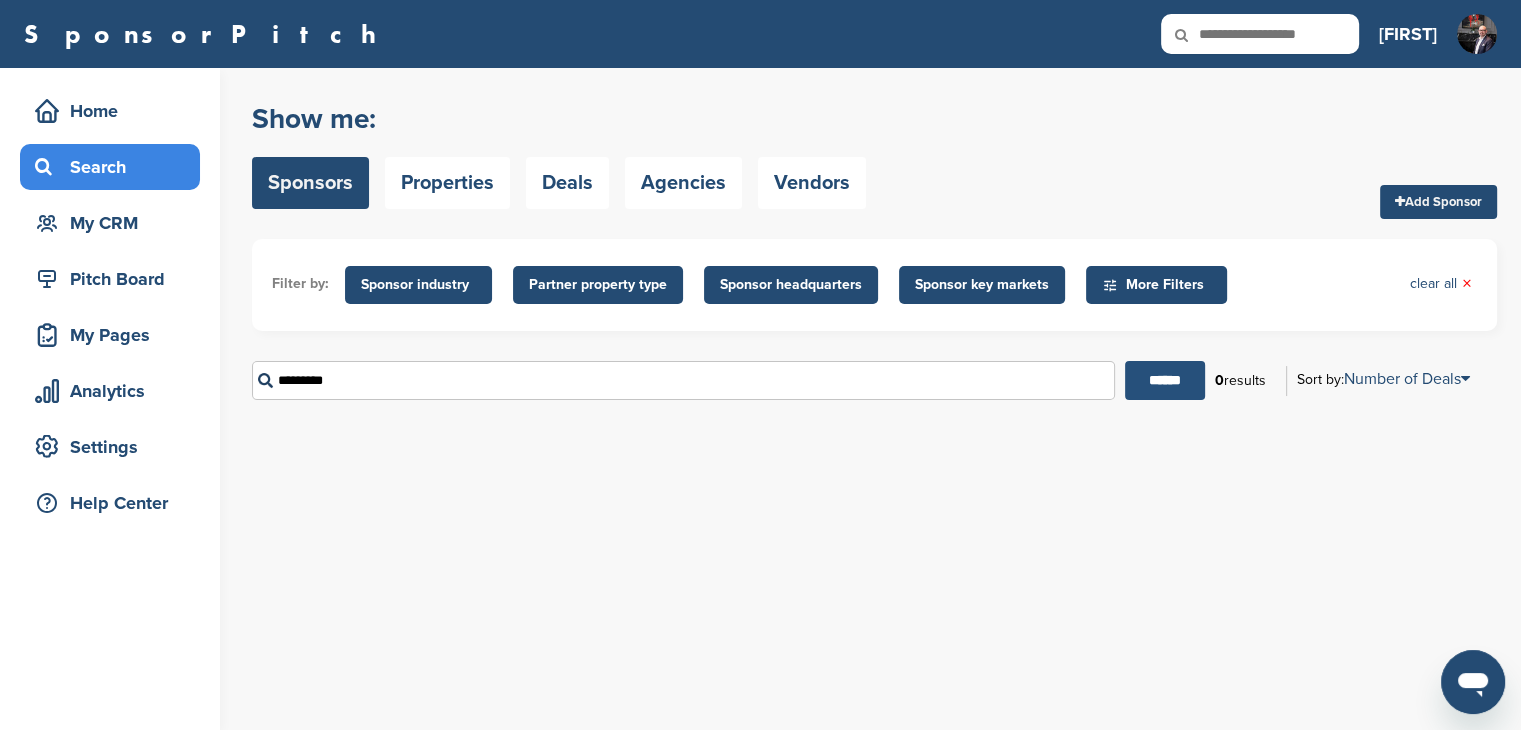 click on "******" at bounding box center [1165, 380] 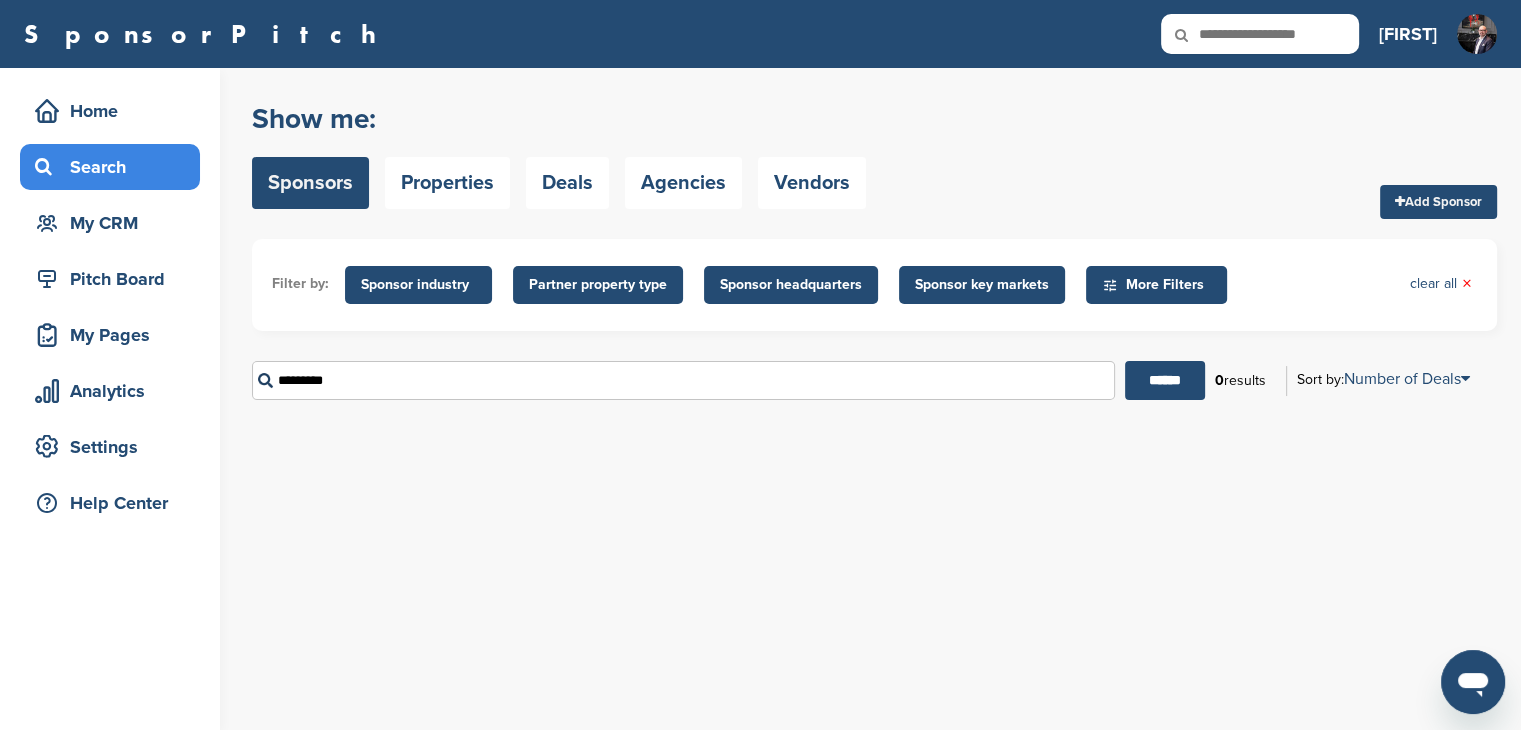 drag, startPoint x: 350, startPoint y: 375, endPoint x: 0, endPoint y: 339, distance: 351.84656 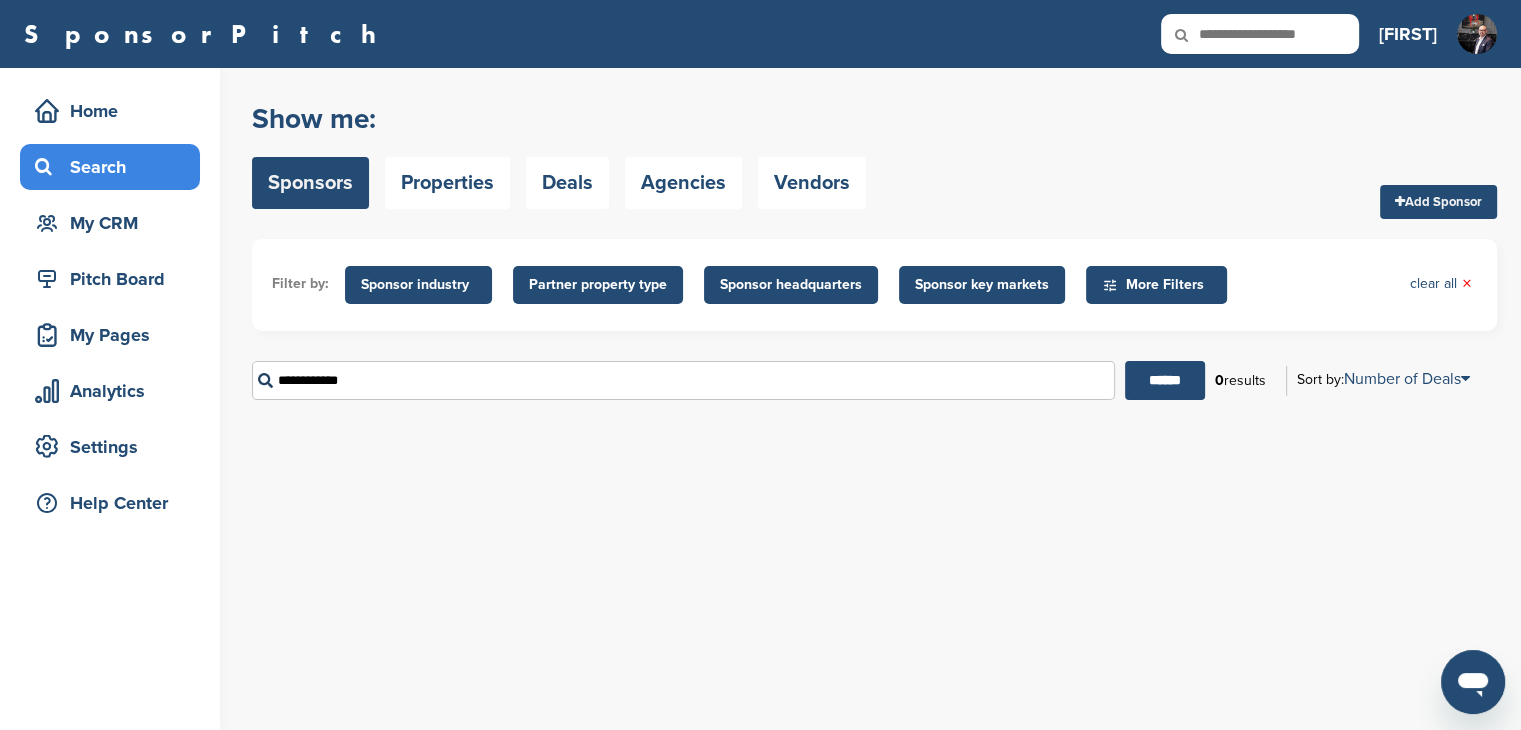 click on "******" at bounding box center [1165, 380] 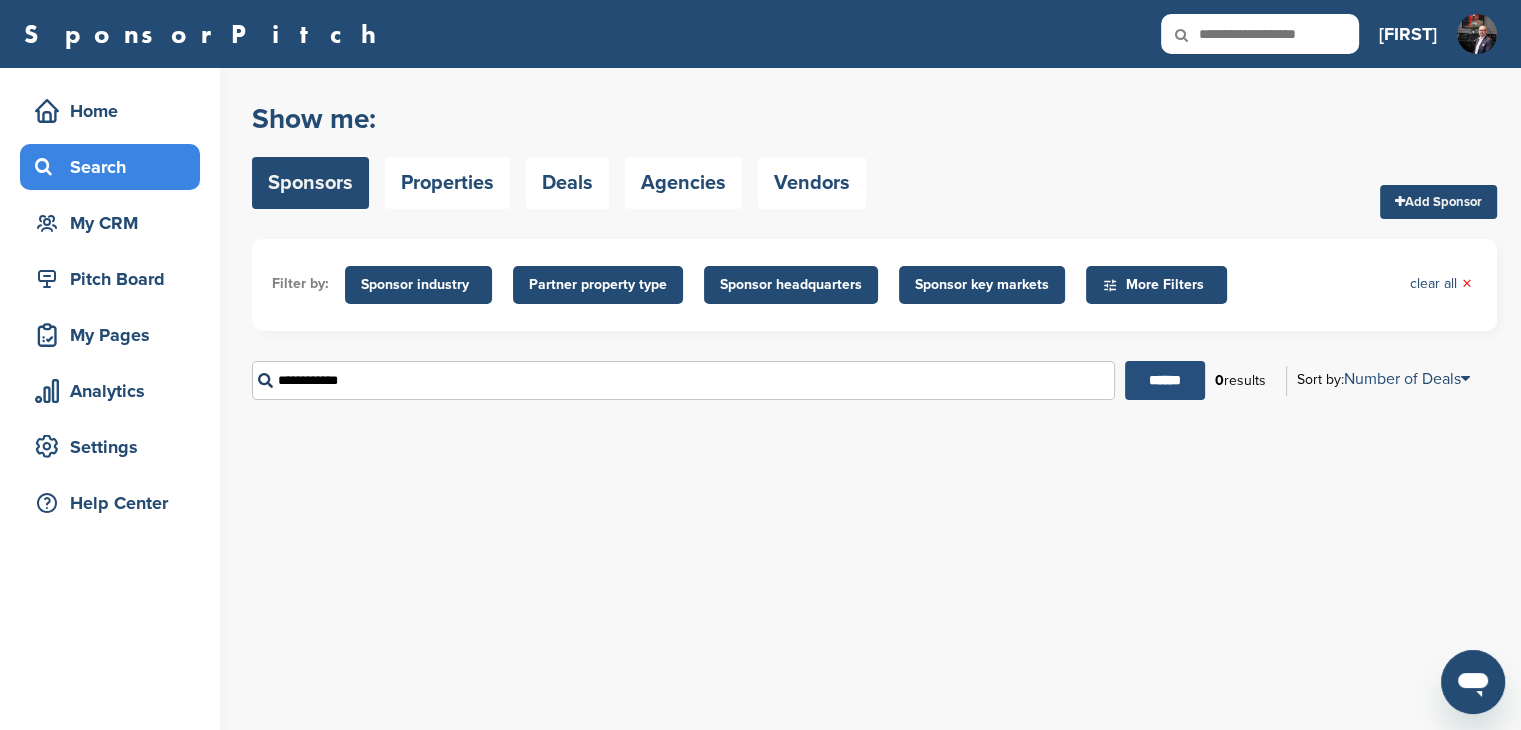 click on "******" at bounding box center [1165, 380] 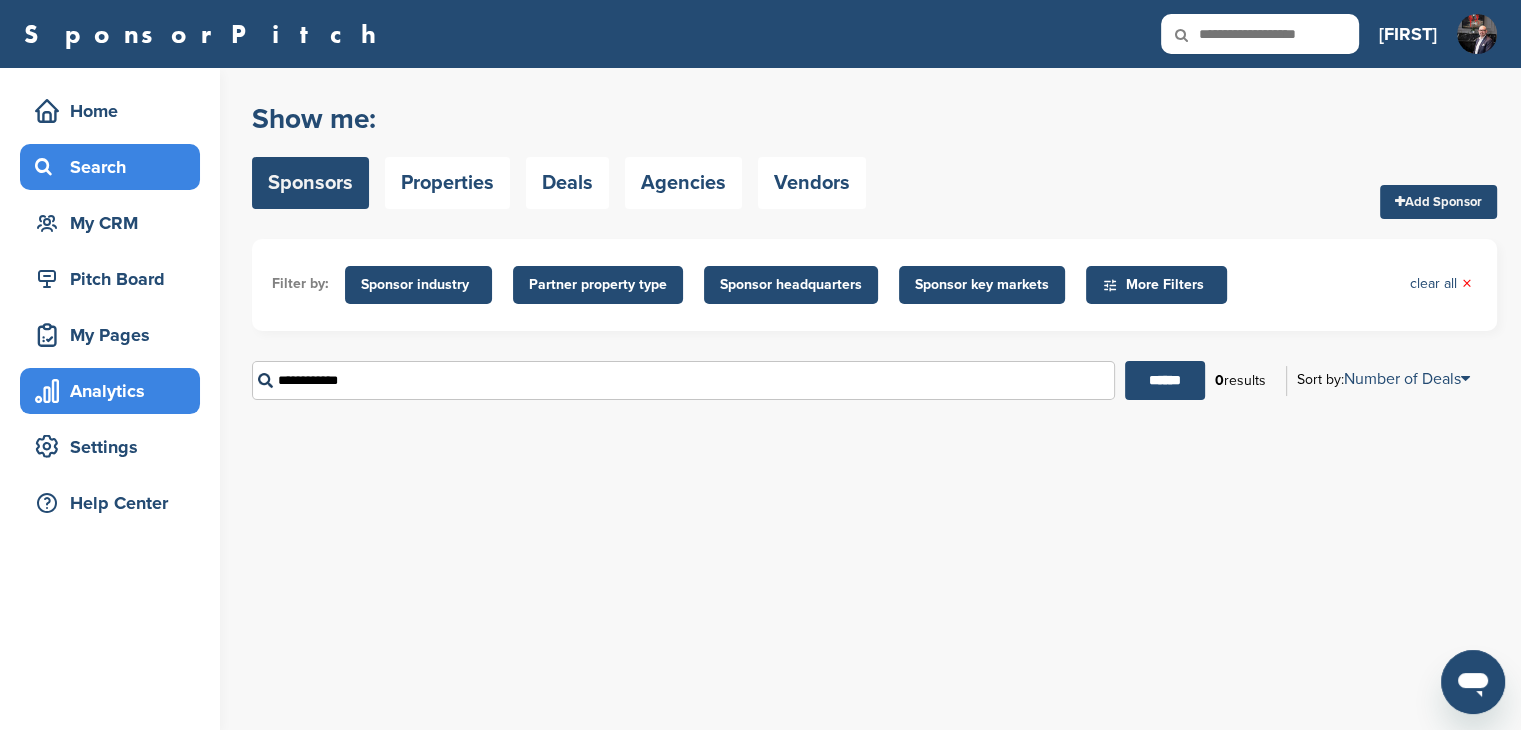 drag, startPoint x: 430, startPoint y: 385, endPoint x: 32, endPoint y: 369, distance: 398.32147 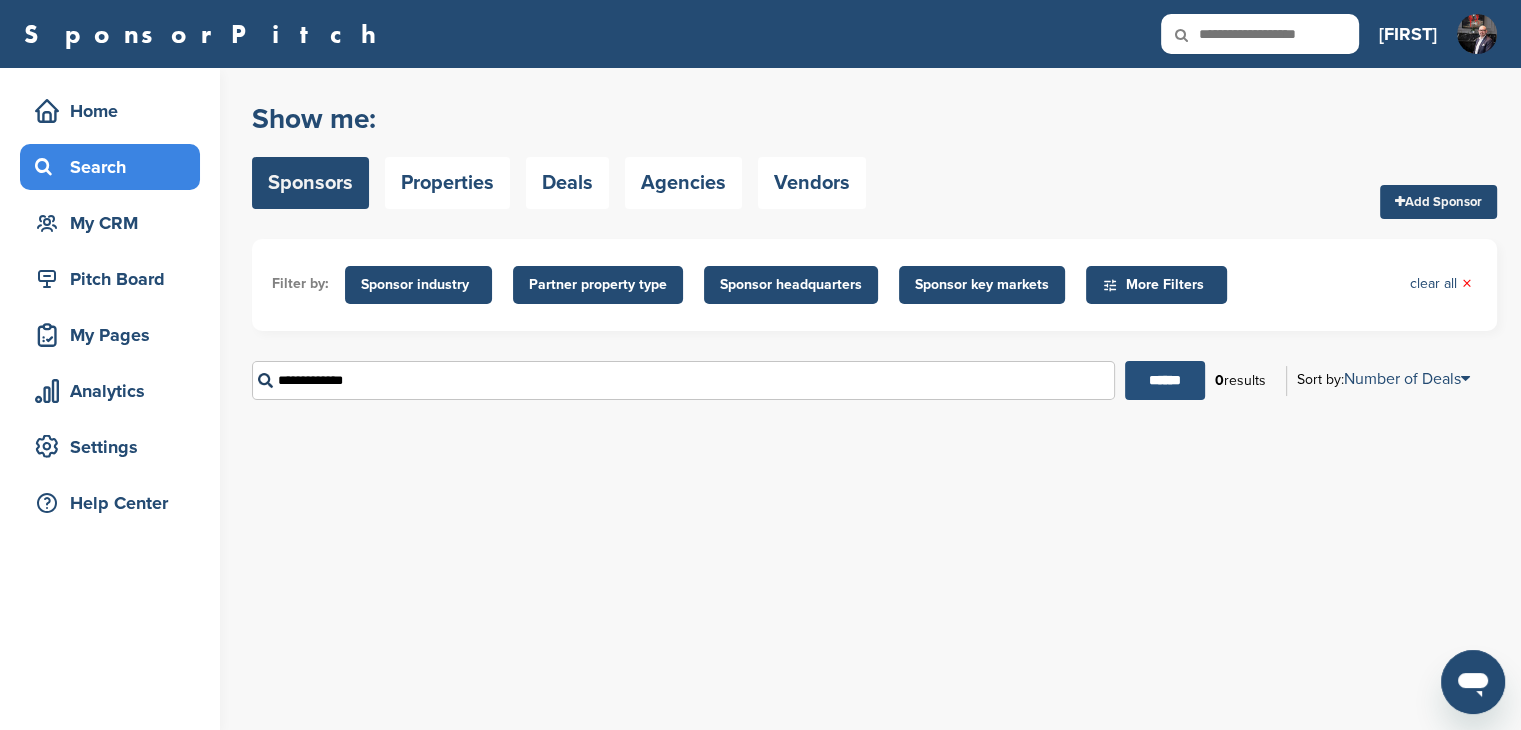 type on "**********" 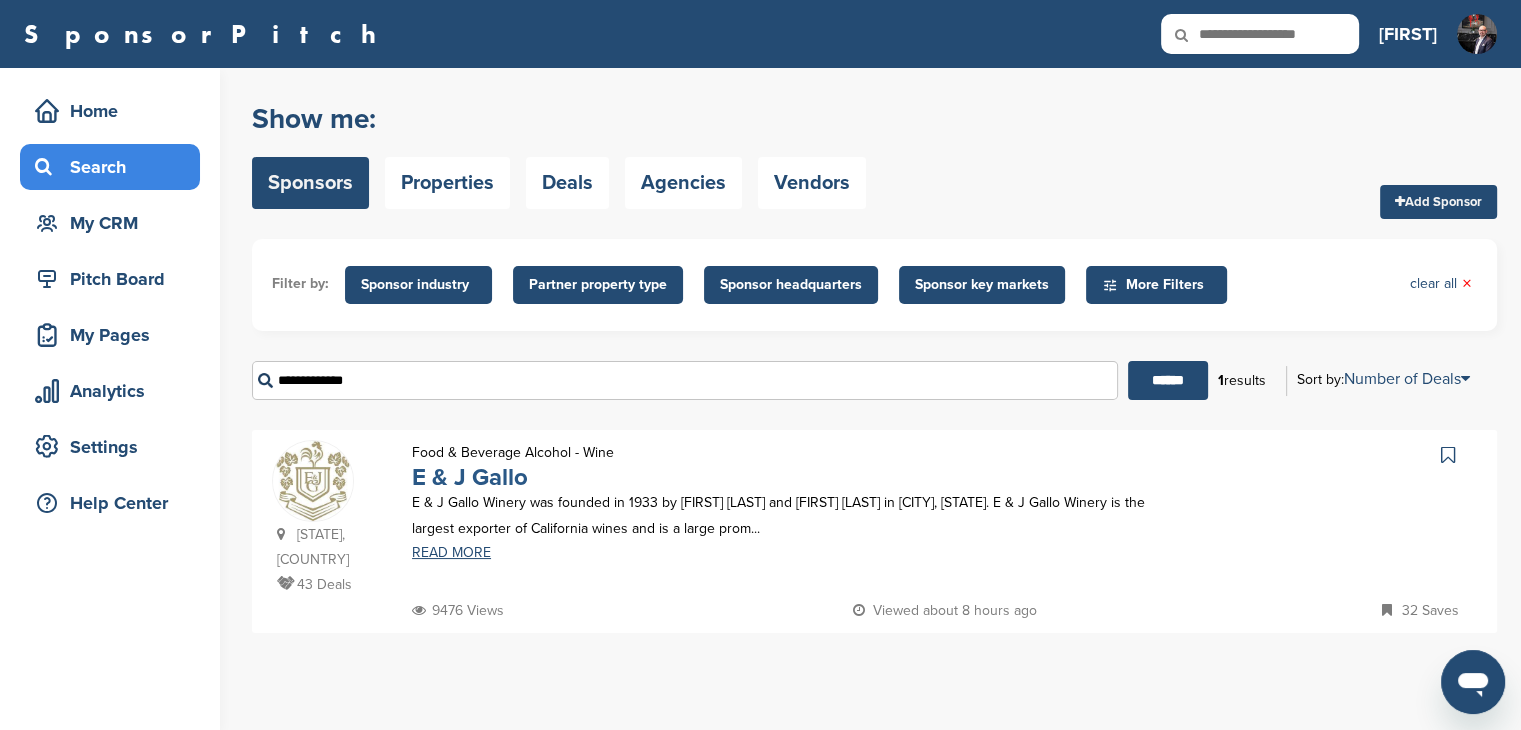 click on "E & J Gallo" at bounding box center [470, 477] 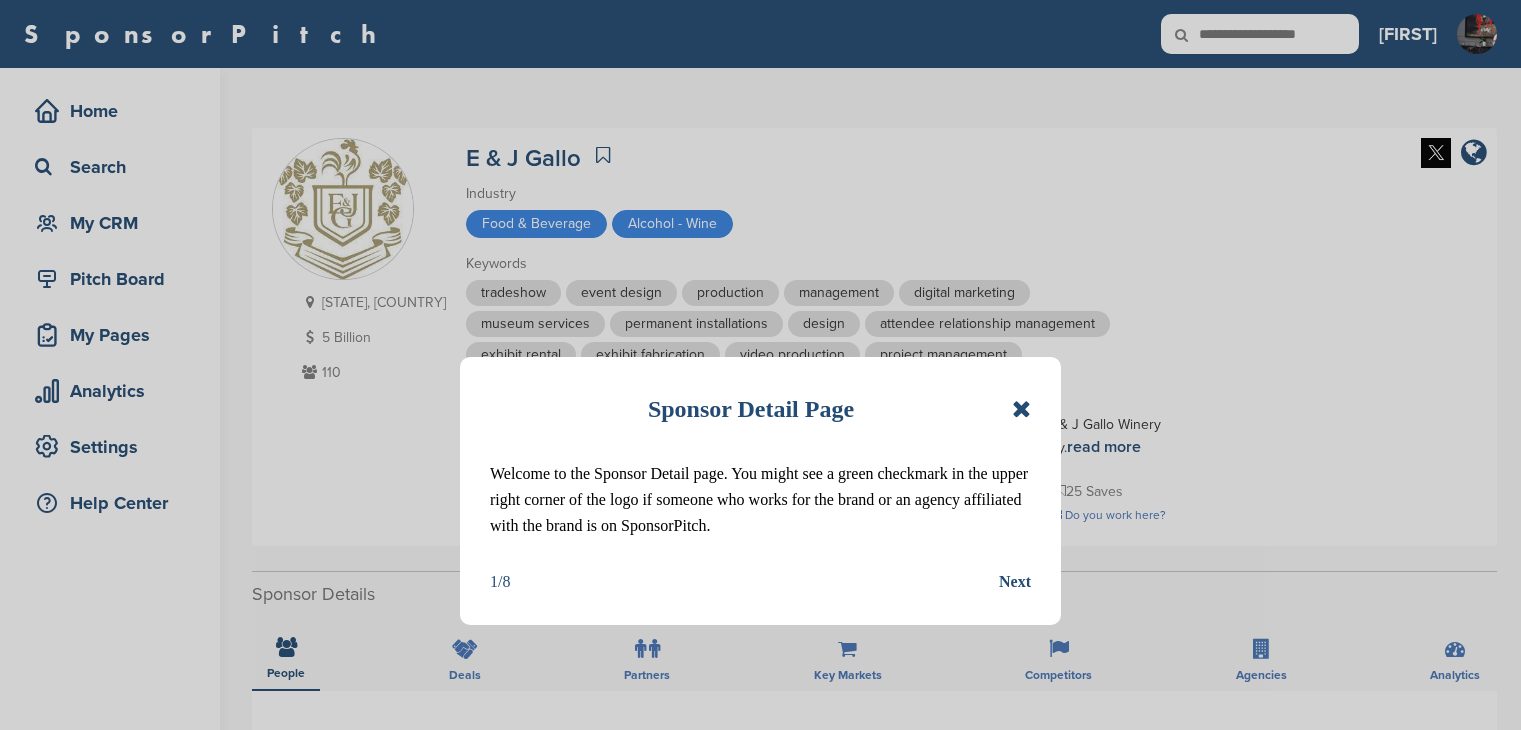scroll, scrollTop: 0, scrollLeft: 0, axis: both 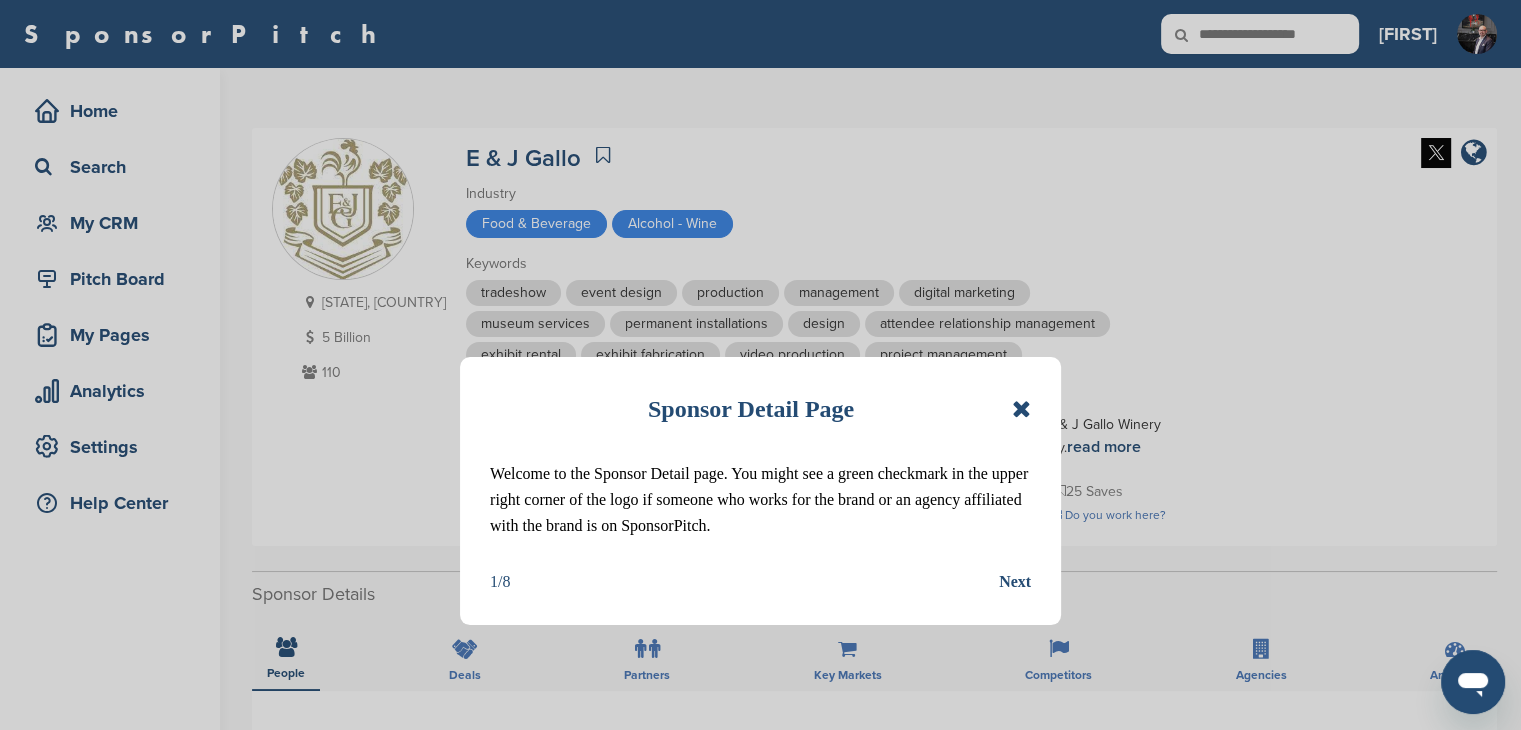 click on "Sponsor Detail Page
Welcome to the Sponsor Detail page. You might see a green checkmark in the upper right corner of the logo if someone who works for the brand or an agency affiliated with the brand is on SponsorPitch.
1/8
Next" at bounding box center (760, 491) 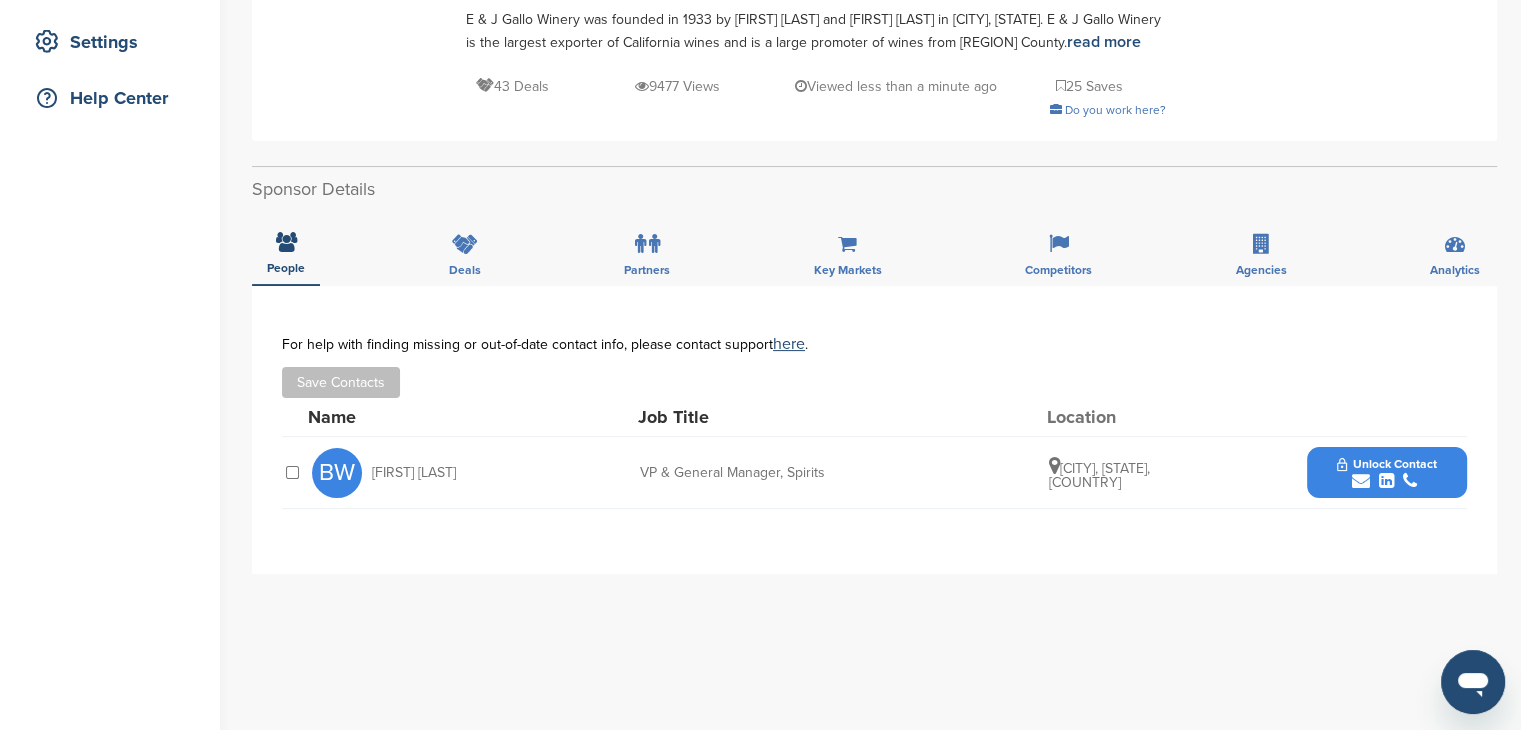 scroll, scrollTop: 600, scrollLeft: 0, axis: vertical 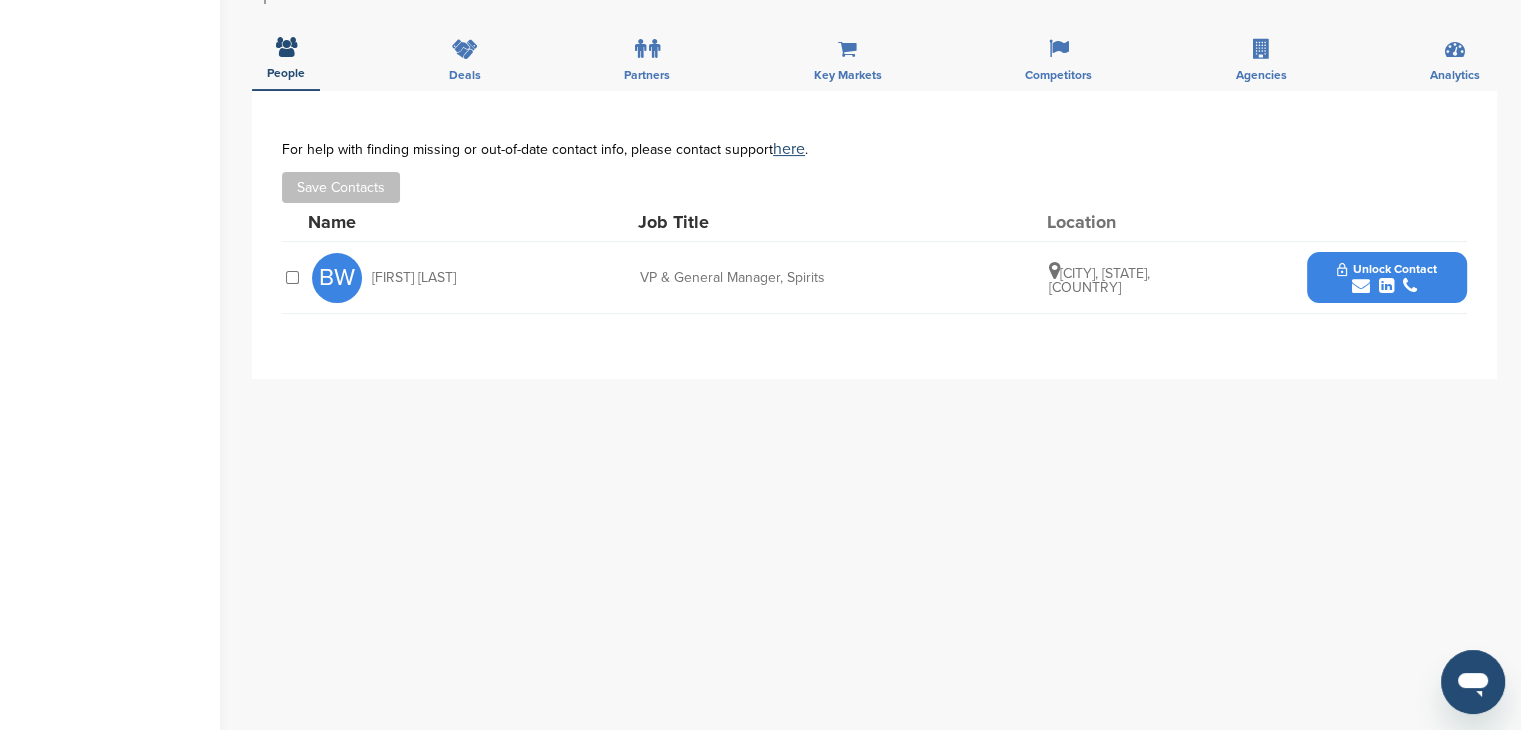 click on "Unlock Contact" at bounding box center (1386, 269) 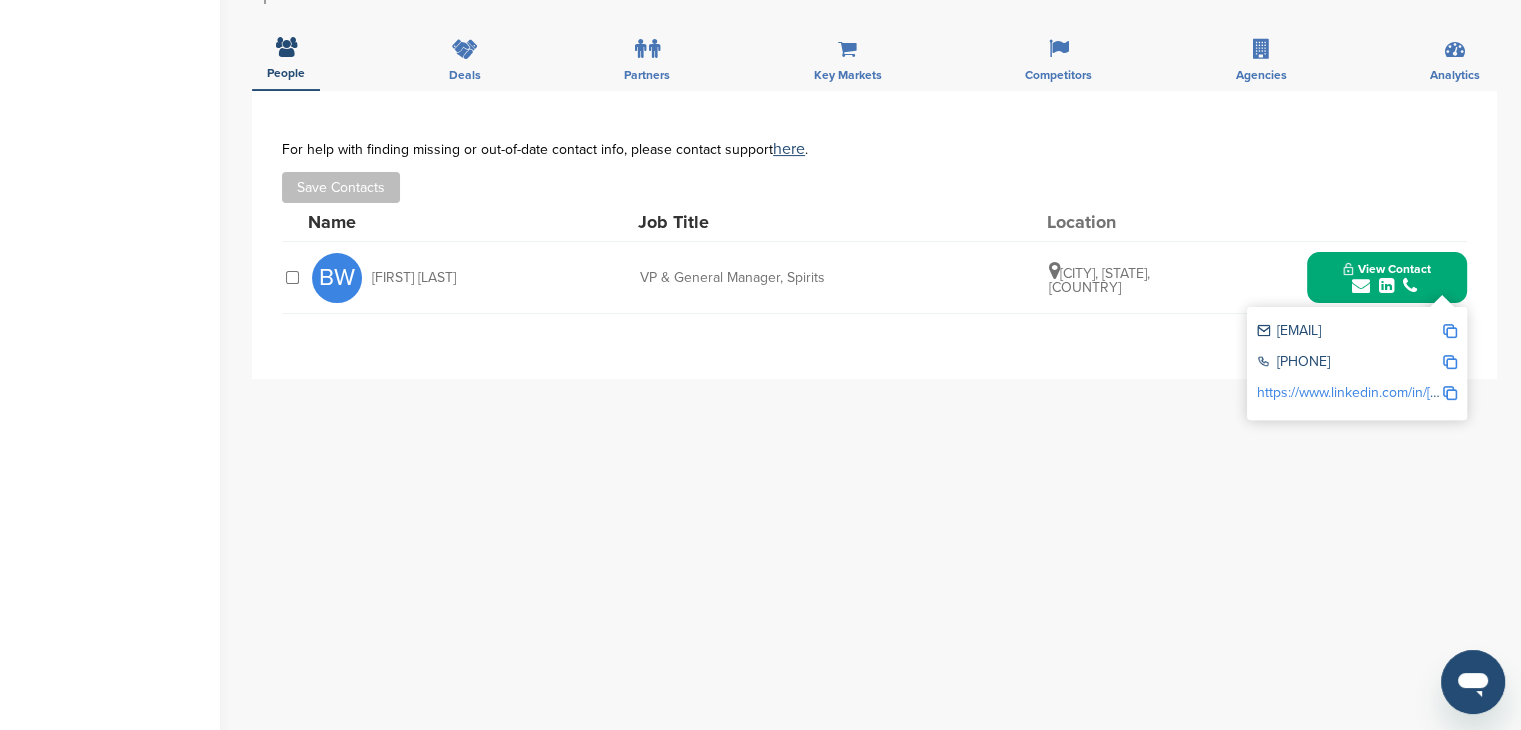 click on "https://www.linkedin.com/in/[FIRST]-[LAST]-a9217811" at bounding box center (1412, 392) 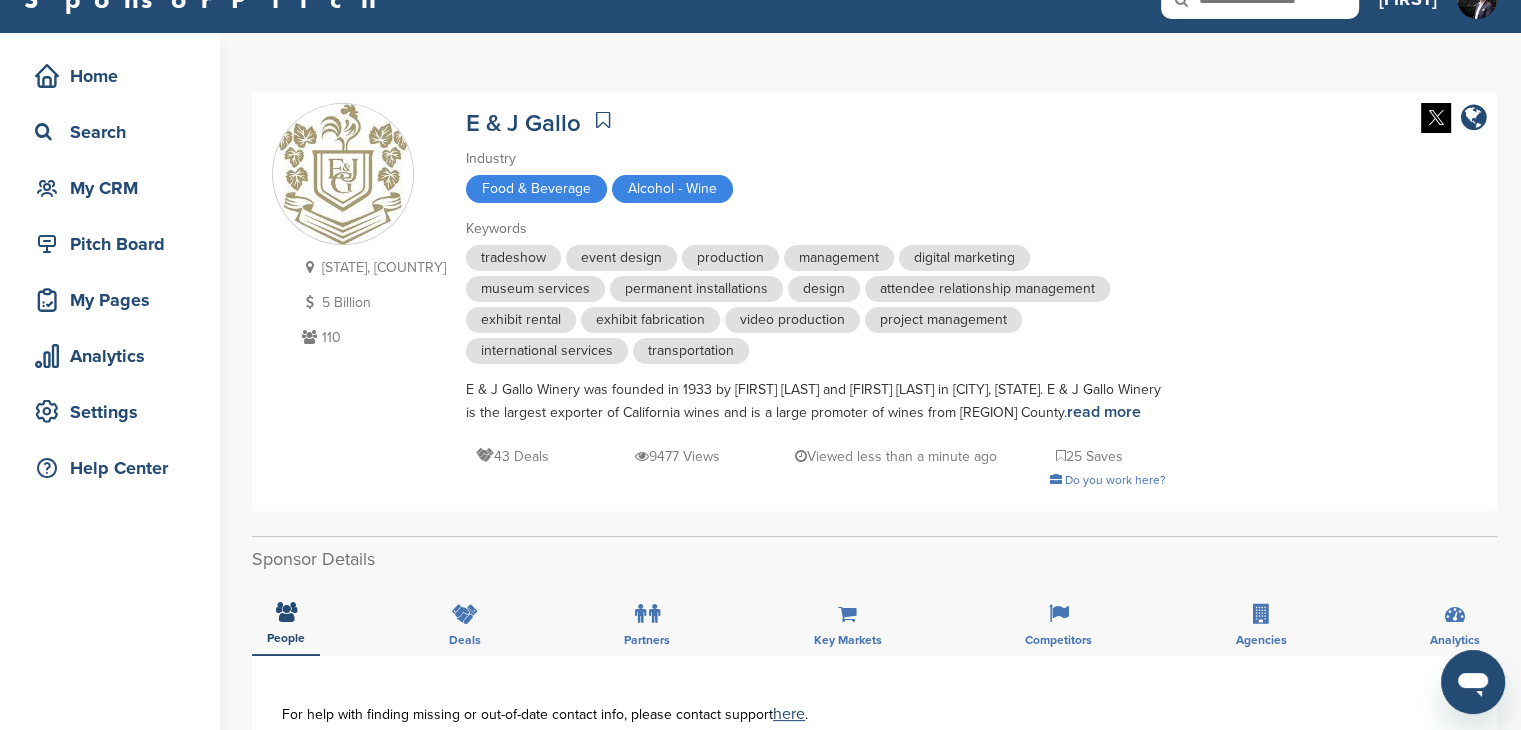 scroll, scrollTop: 0, scrollLeft: 0, axis: both 